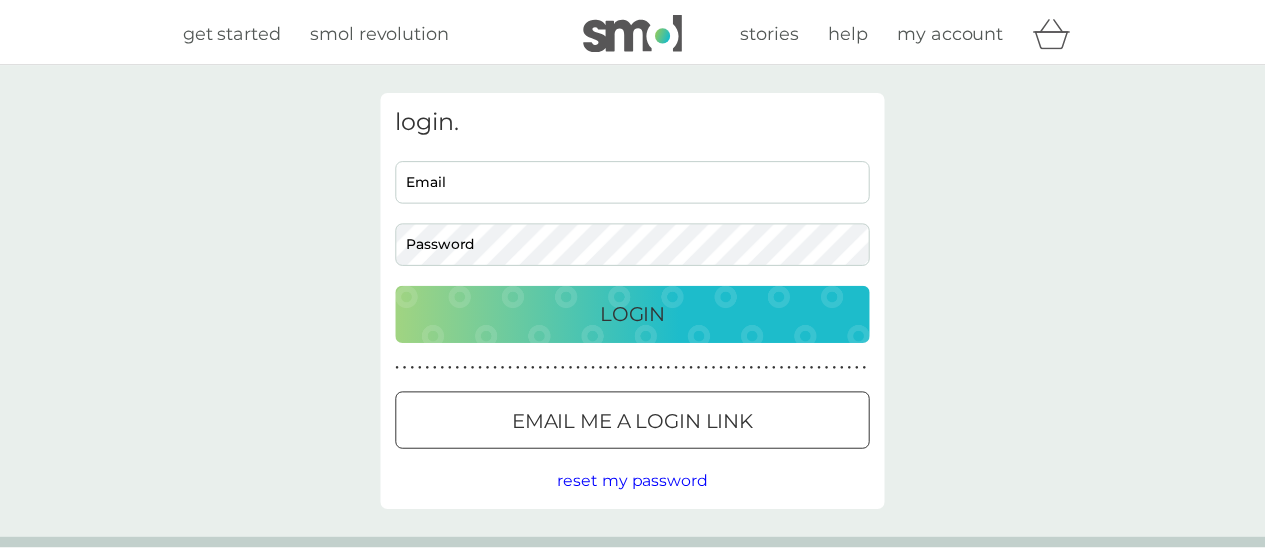 scroll, scrollTop: 0, scrollLeft: 0, axis: both 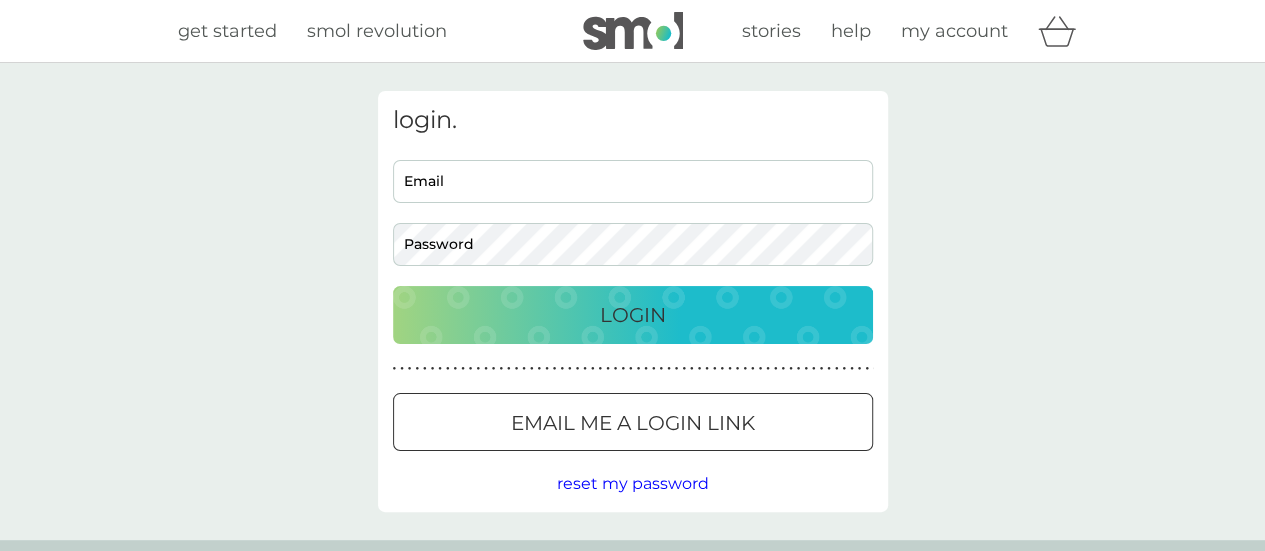 click on "Email" at bounding box center [633, 181] 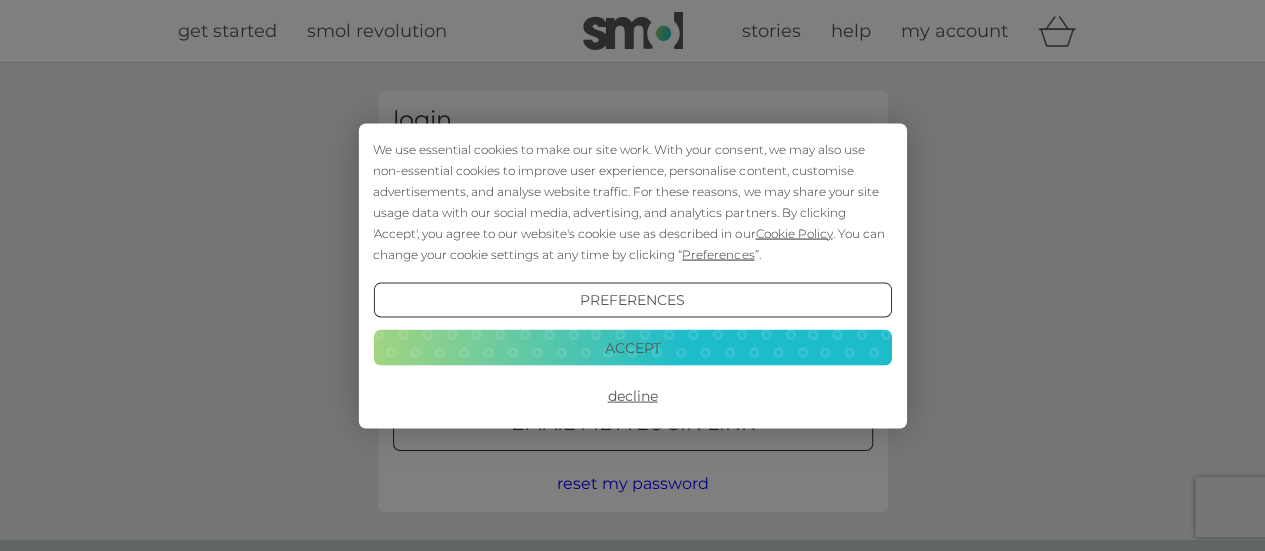 scroll, scrollTop: 0, scrollLeft: 0, axis: both 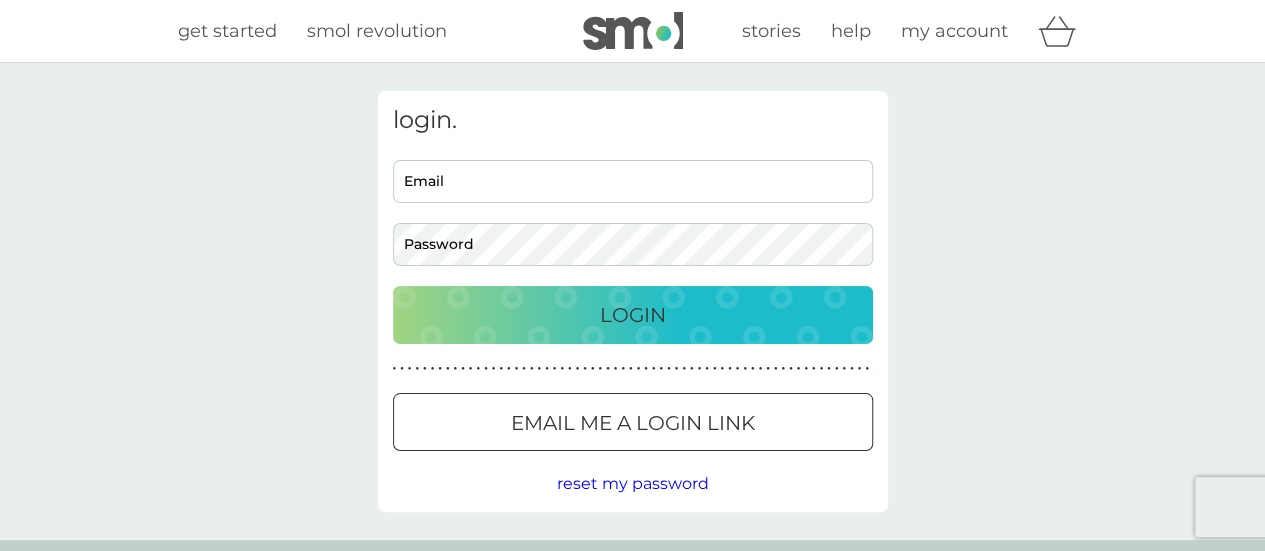 click on "Email" at bounding box center [633, 181] 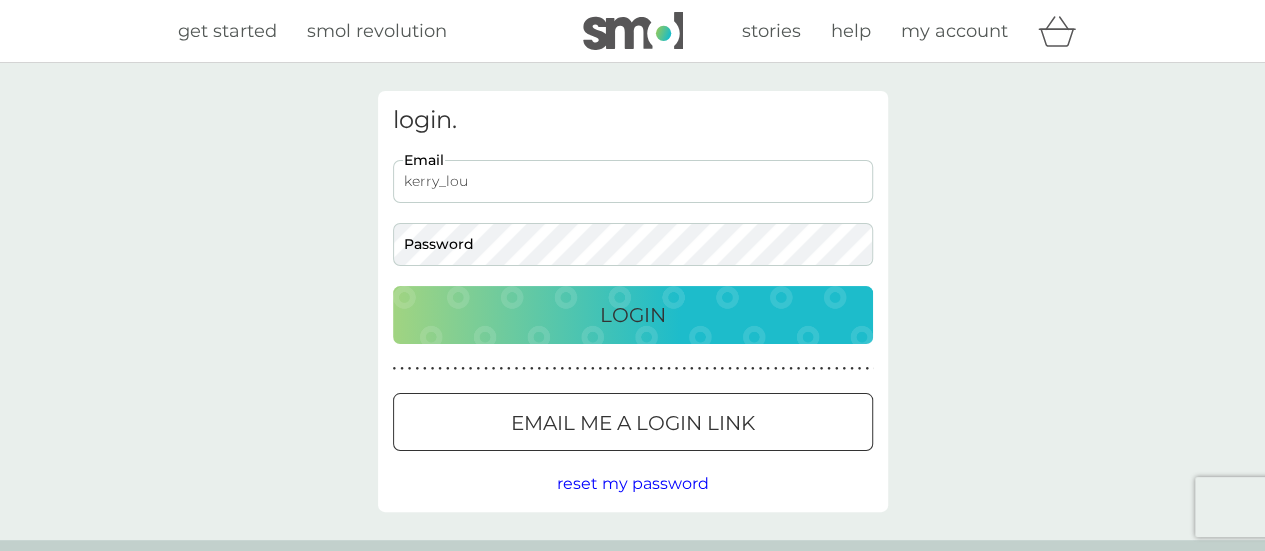 type on "[EMAIL_ADDRESS][DOMAIN_NAME]" 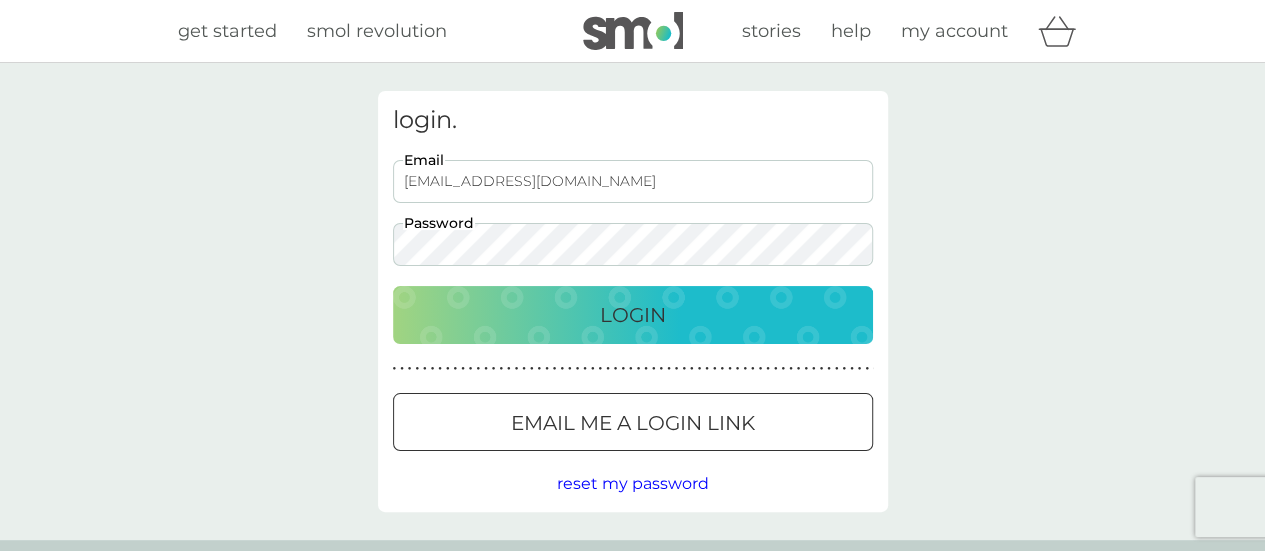 click on "Login" at bounding box center (633, 315) 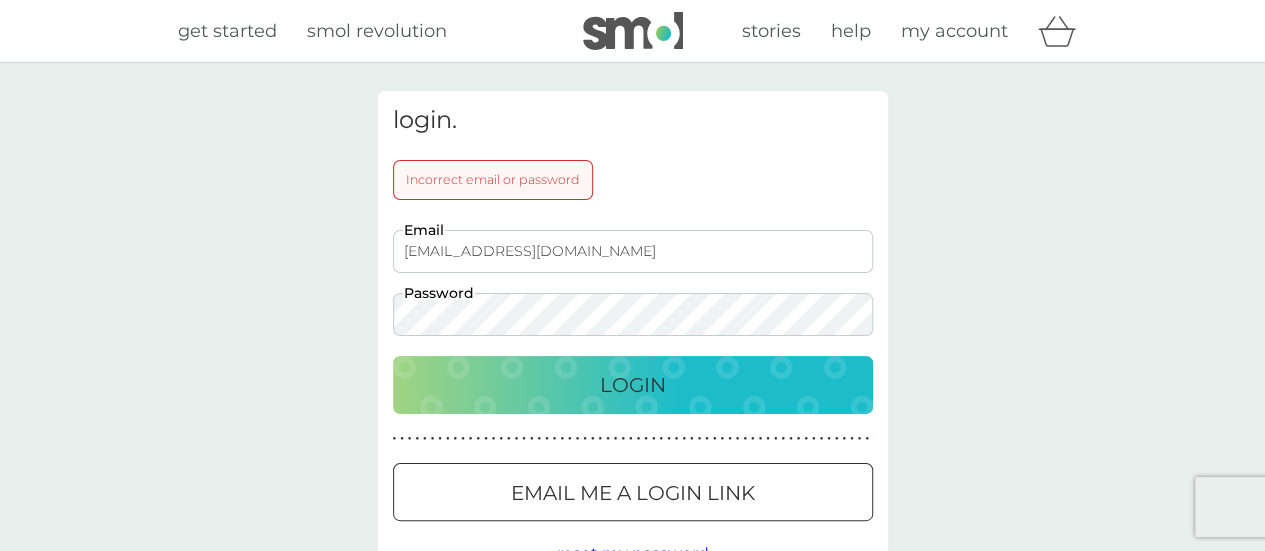 click on "Email me a login link" at bounding box center [633, 493] 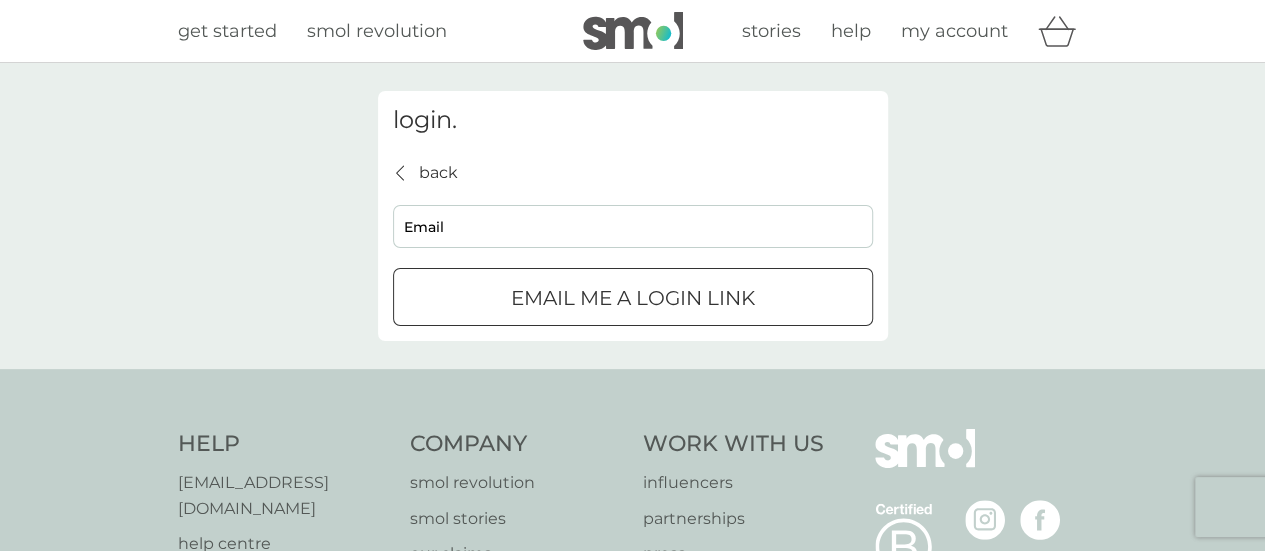 click on "Email" at bounding box center (633, 226) 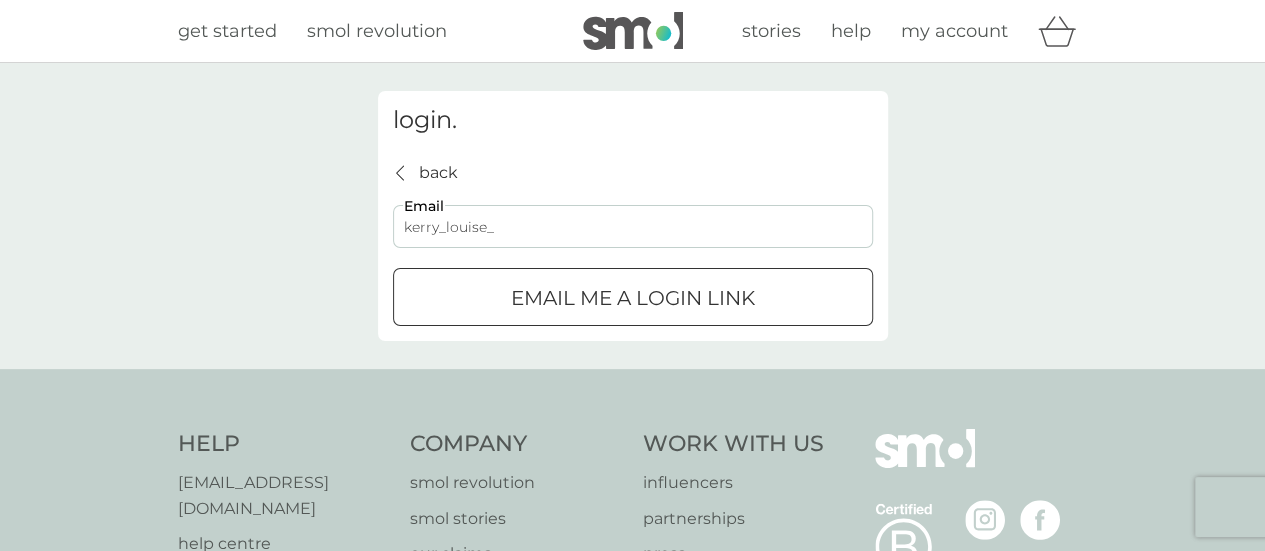 type on "[EMAIL_ADDRESS][DOMAIN_NAME]" 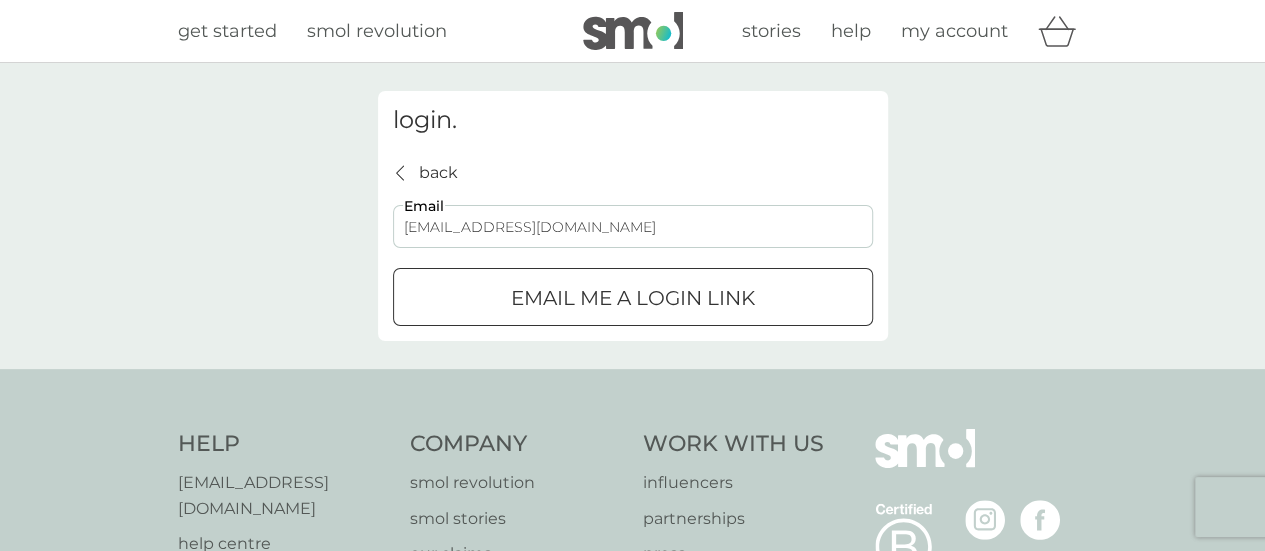click on "Email me a login link" at bounding box center (633, 298) 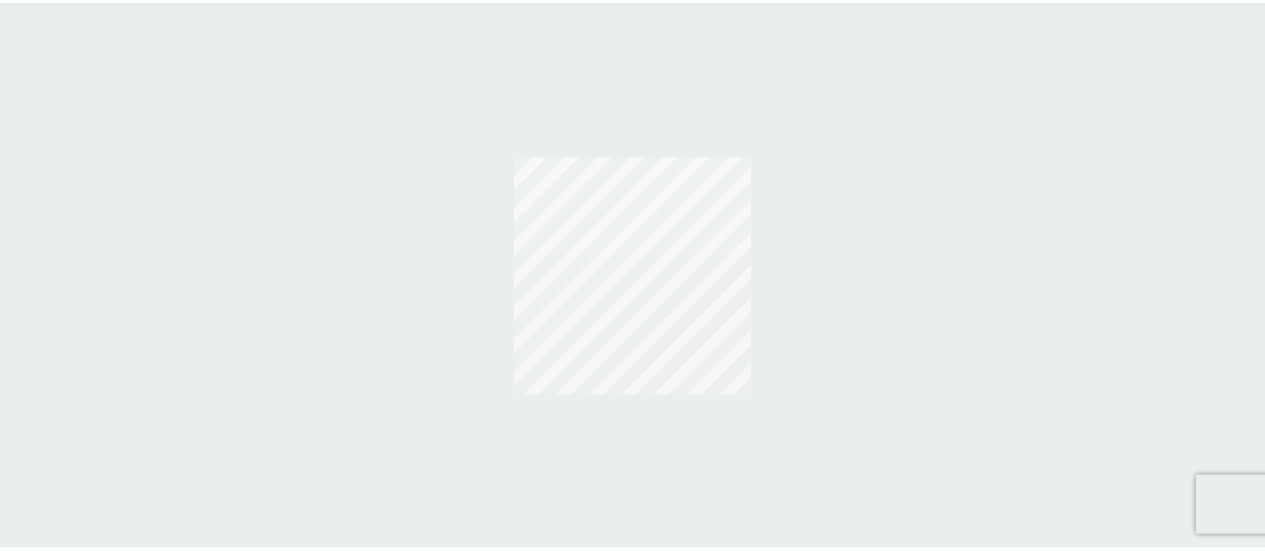 scroll, scrollTop: 0, scrollLeft: 0, axis: both 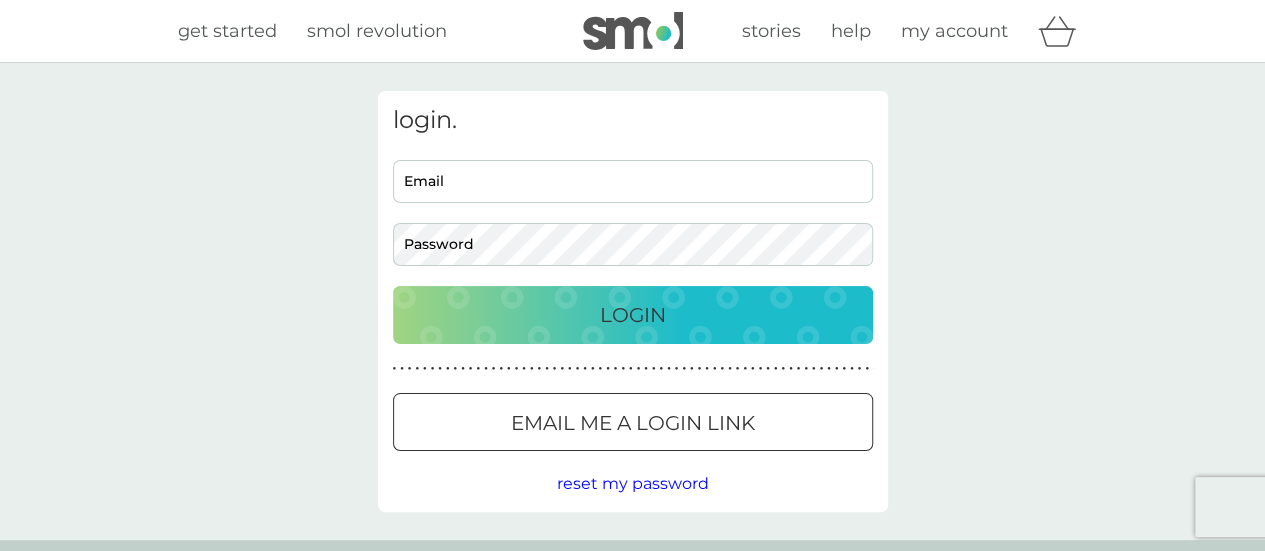 click on "Email" at bounding box center (633, 181) 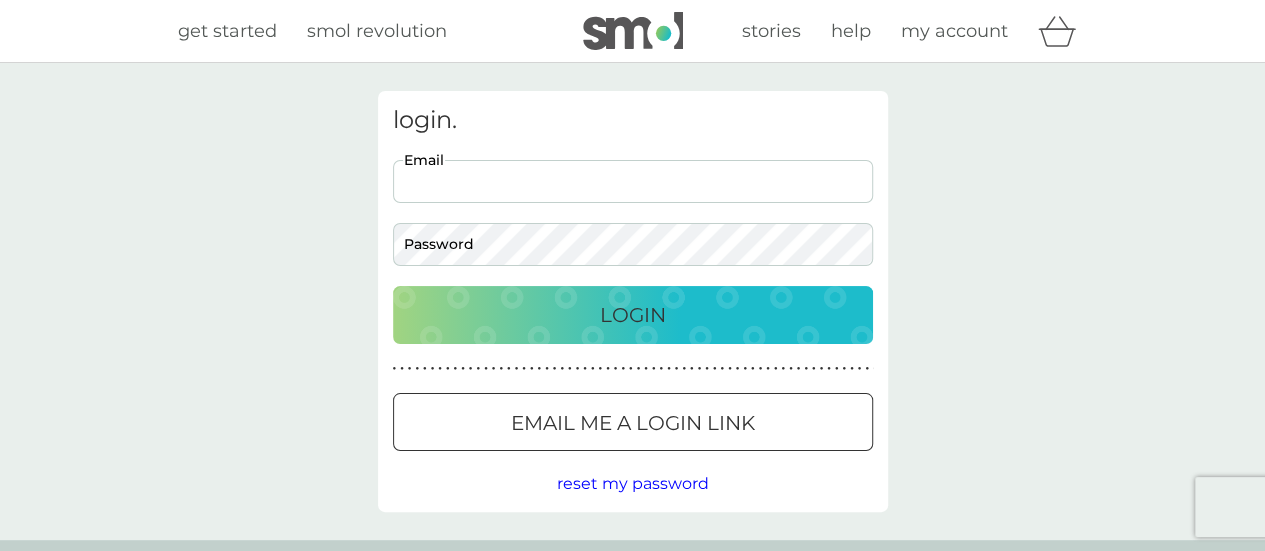 click on "Email" at bounding box center [633, 181] 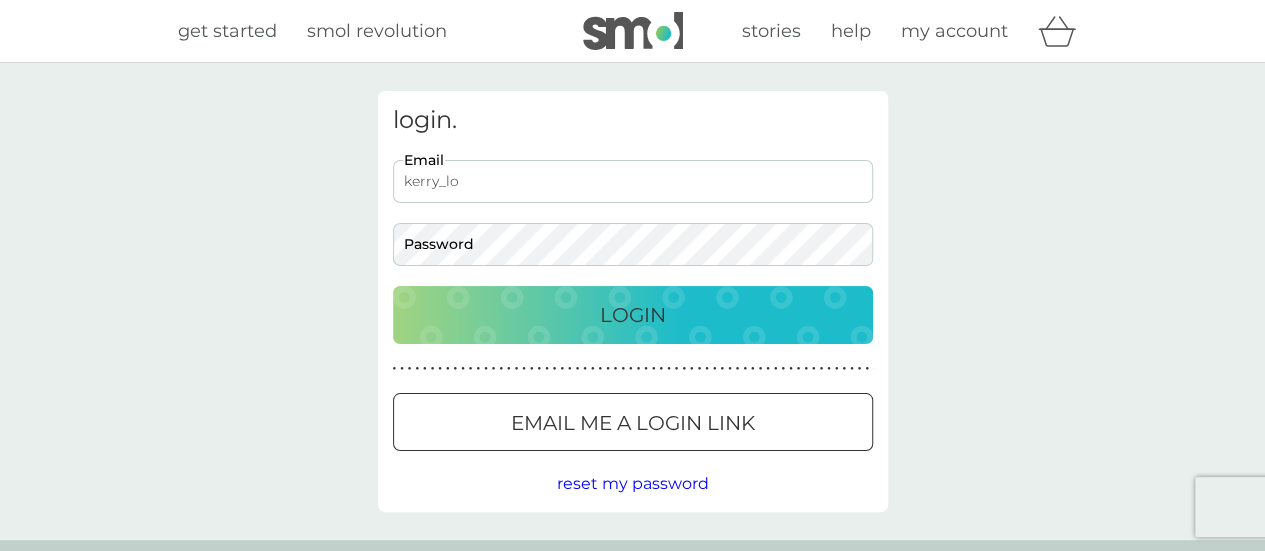 type on "[EMAIL_ADDRESS][DOMAIN_NAME]" 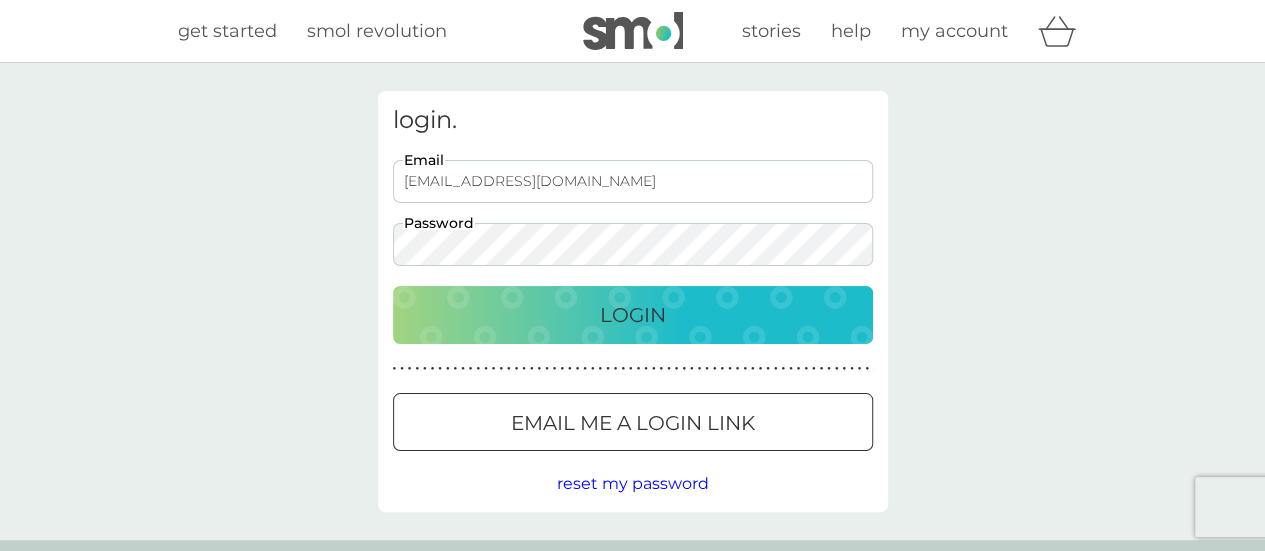 click on "Login" at bounding box center (633, 315) 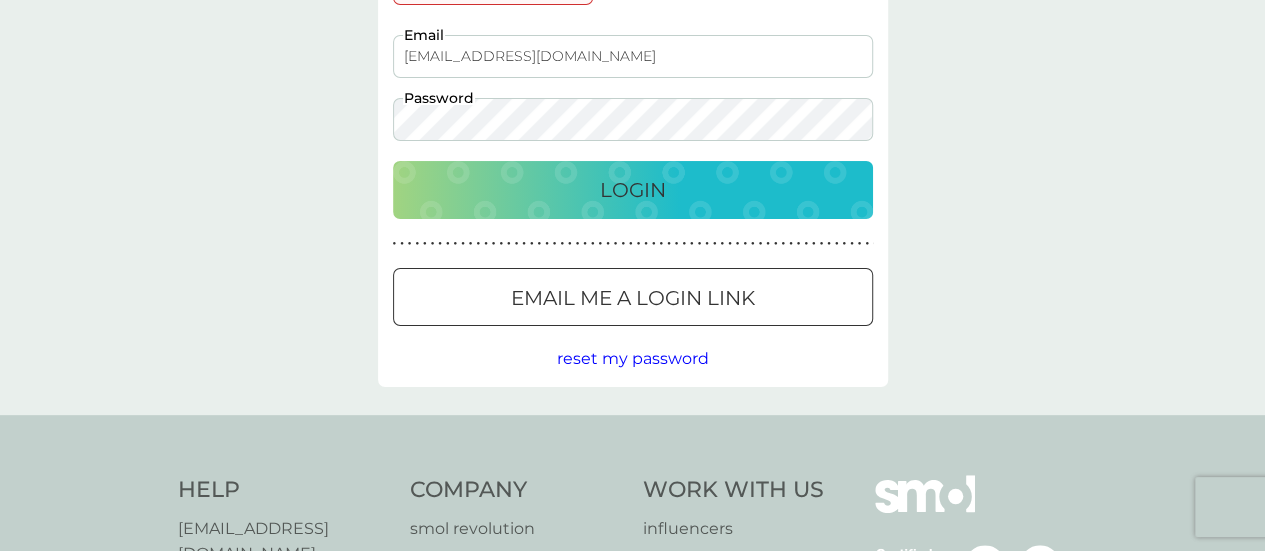 scroll, scrollTop: 200, scrollLeft: 0, axis: vertical 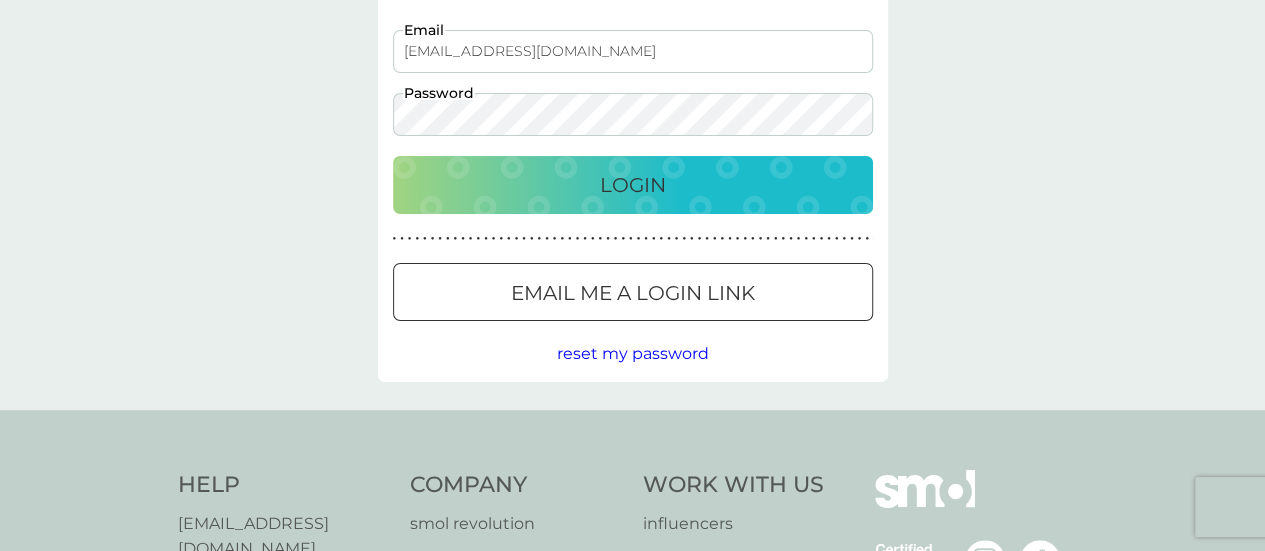 click on "reset my password" at bounding box center (633, 353) 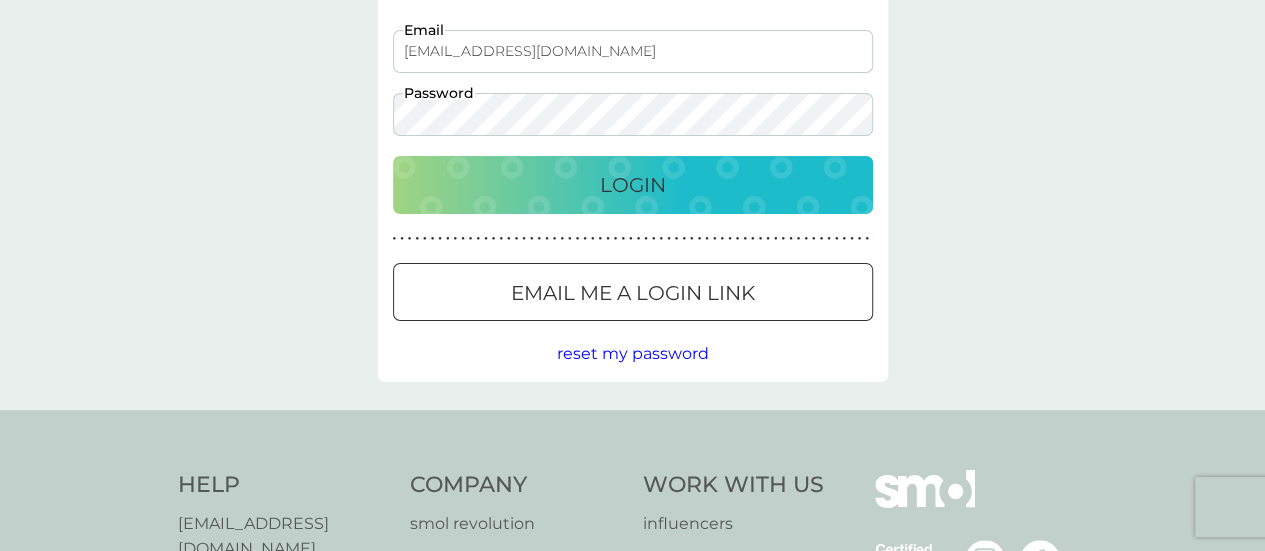 scroll, scrollTop: 0, scrollLeft: 0, axis: both 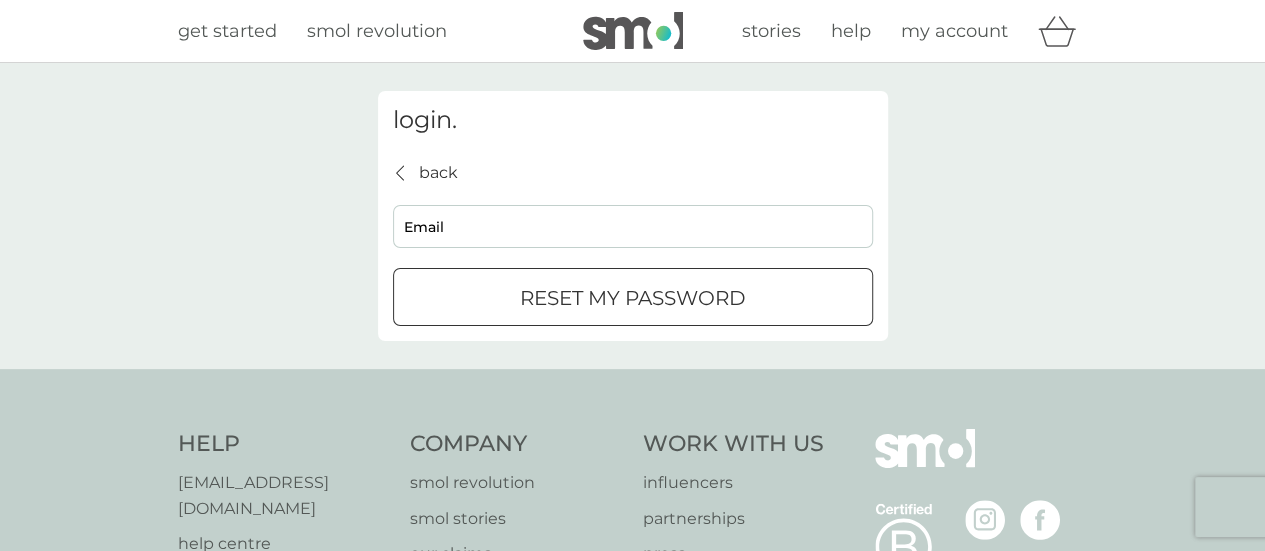 click on "Email" at bounding box center (633, 226) 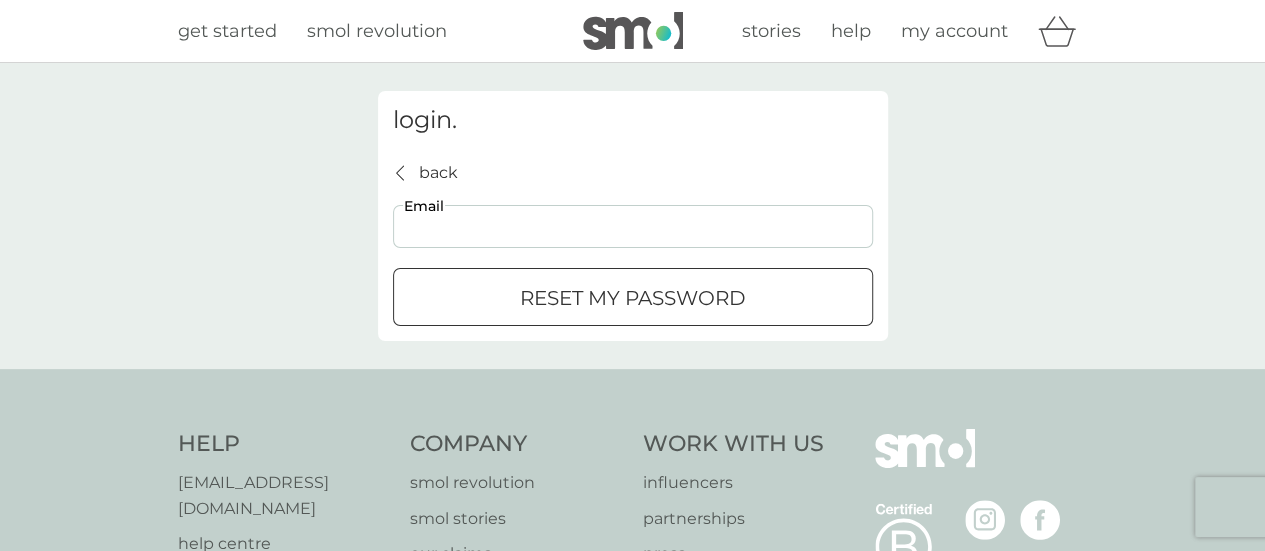 type on "[EMAIL_ADDRESS][DOMAIN_NAME]" 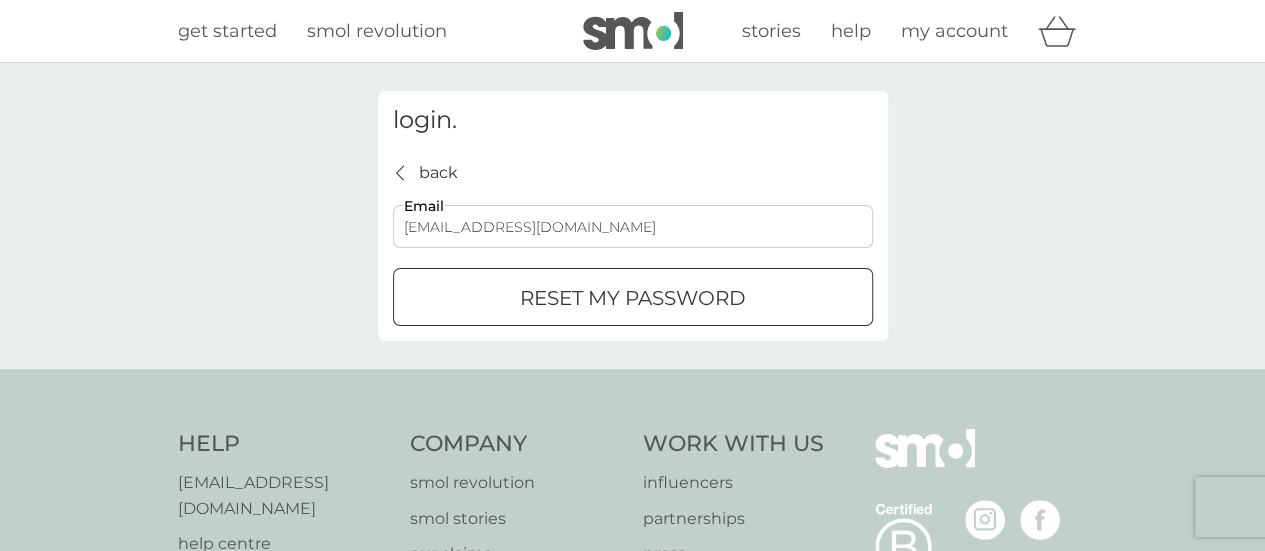 click on "reset my password" at bounding box center [633, 297] 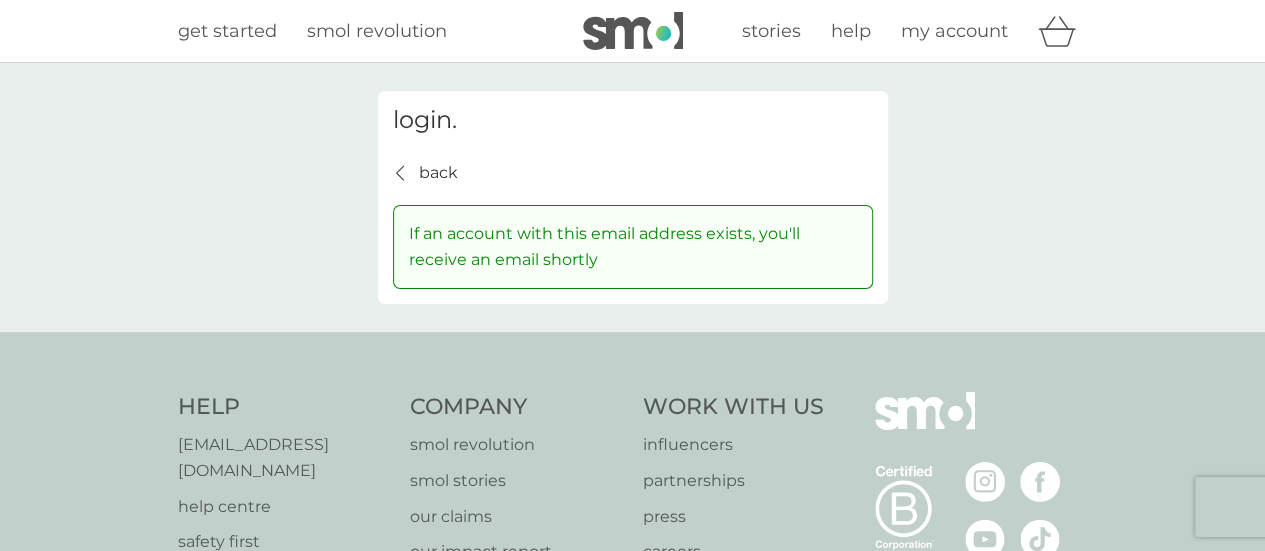 click on "my account" at bounding box center (954, 31) 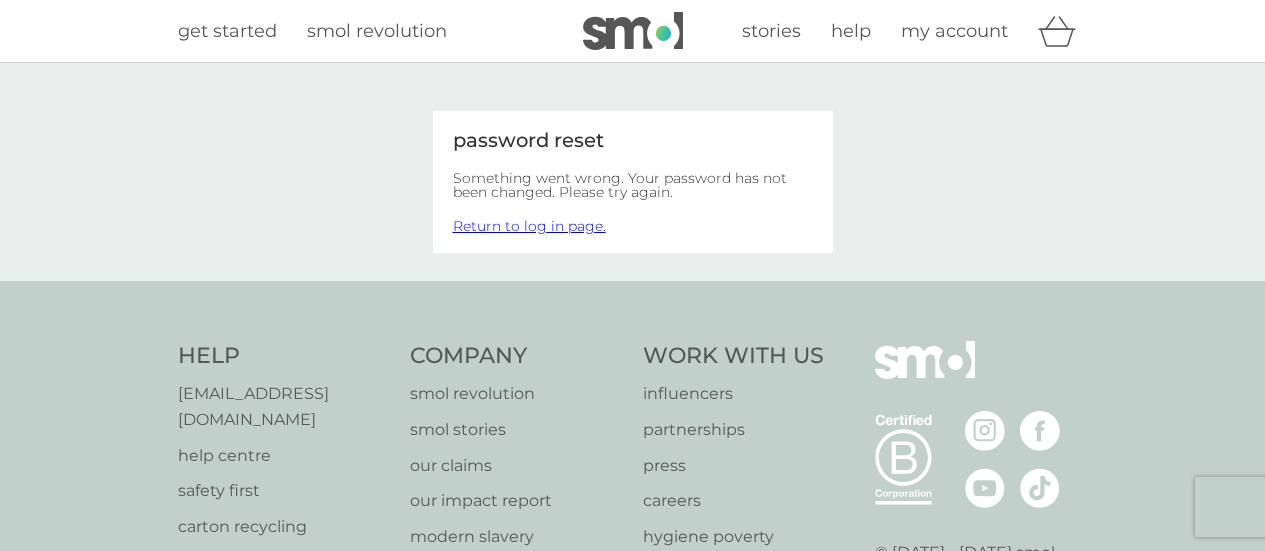scroll, scrollTop: 0, scrollLeft: 0, axis: both 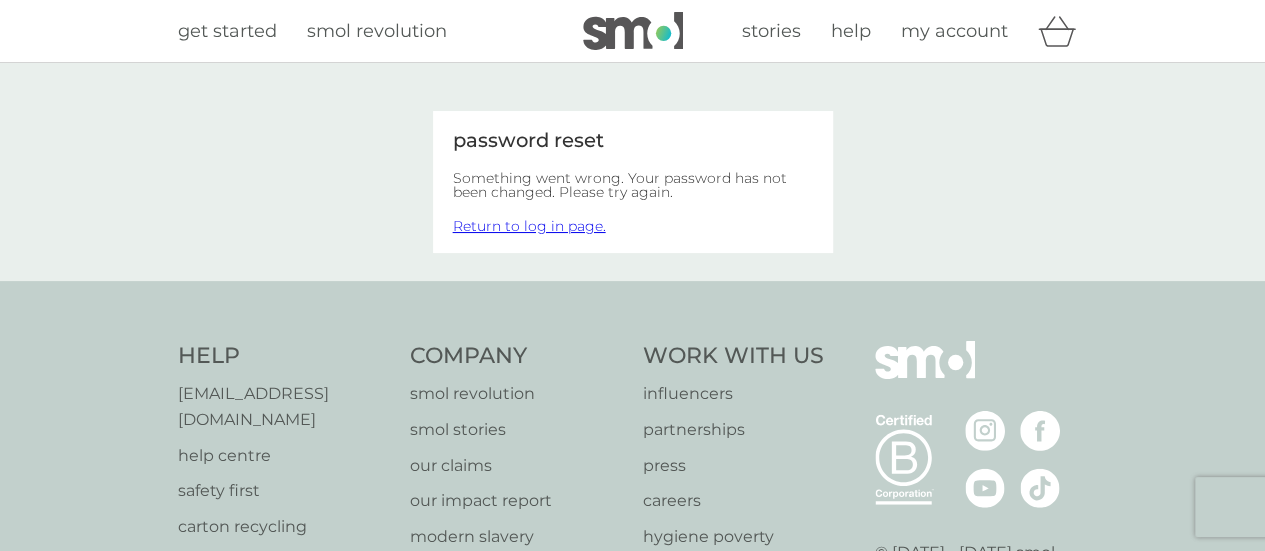click on "my account" at bounding box center [954, 31] 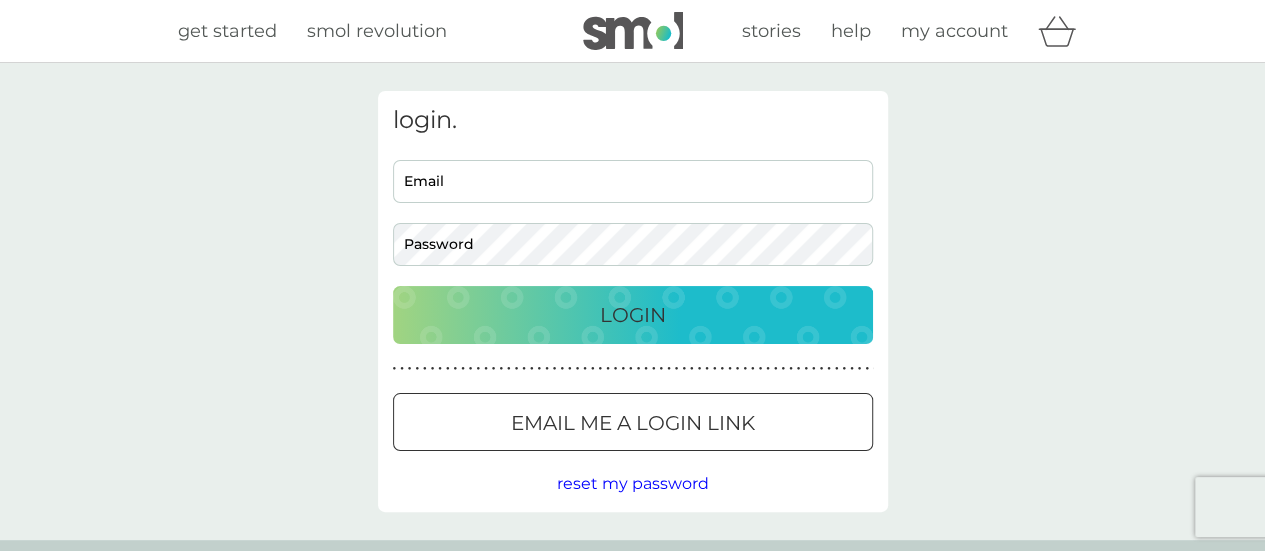 click on "Email" at bounding box center [633, 181] 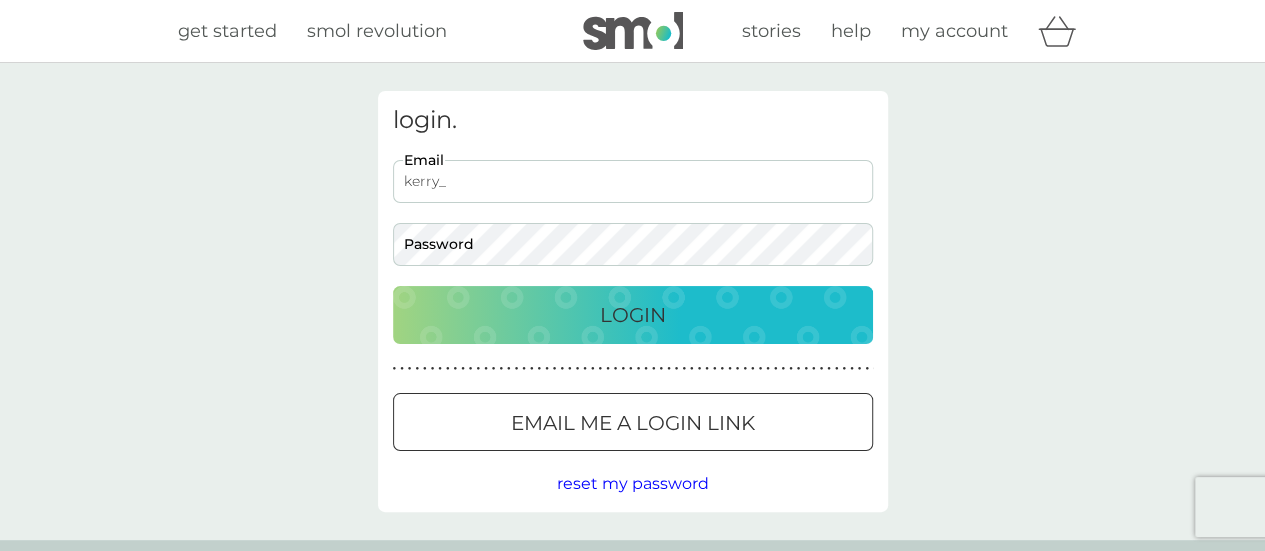 type on "[EMAIL_ADDRESS][DOMAIN_NAME]" 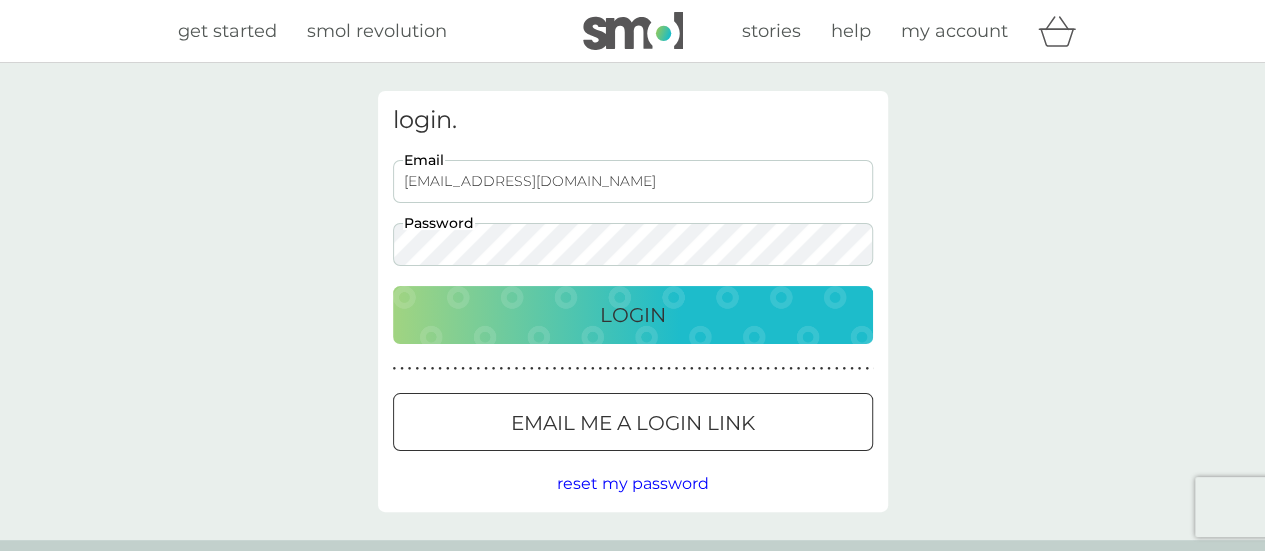 click on "Login" at bounding box center (633, 315) 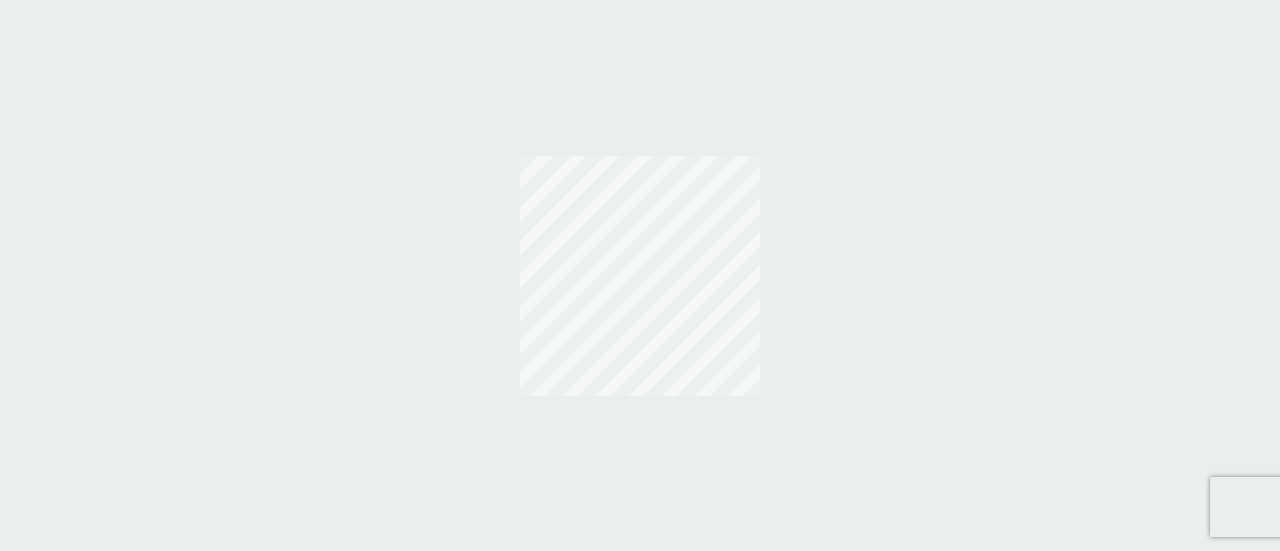 scroll, scrollTop: 0, scrollLeft: 0, axis: both 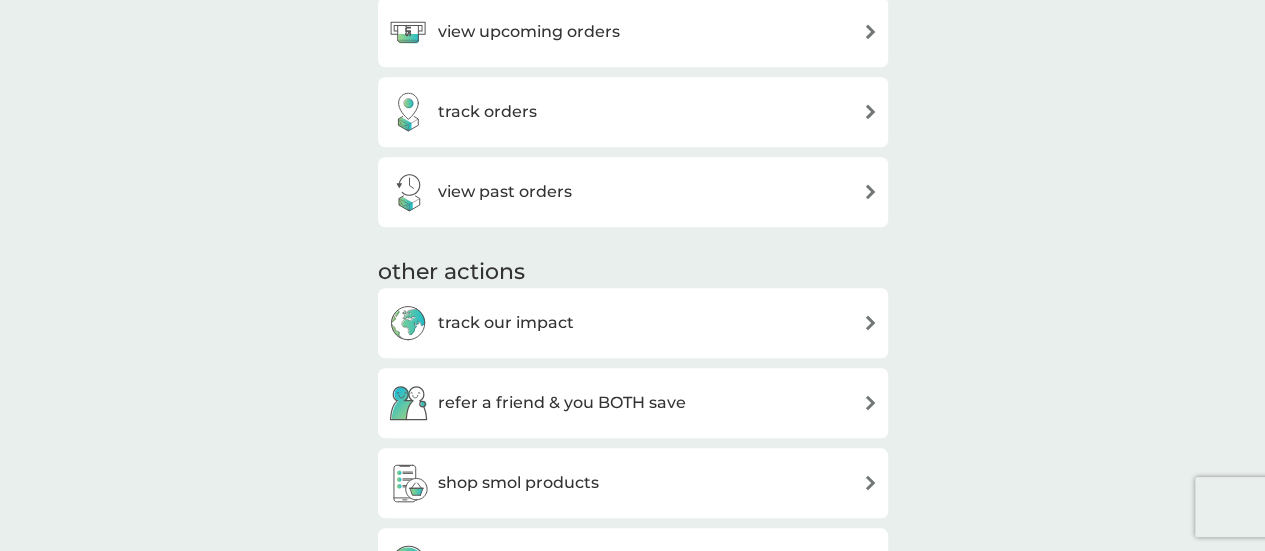 click on "view upcoming orders" at bounding box center [529, 32] 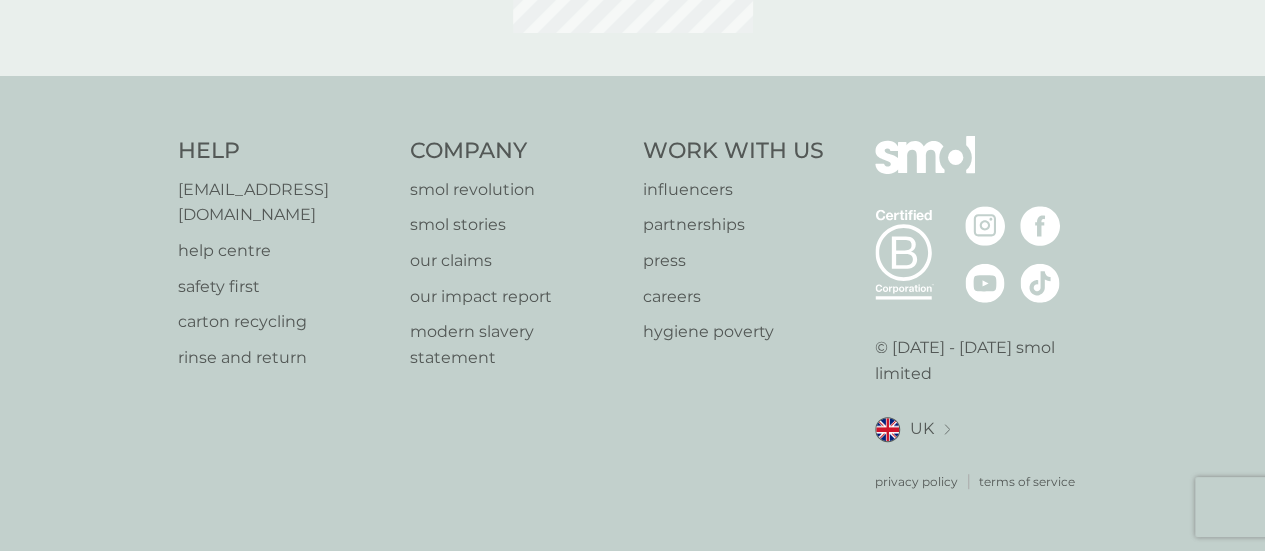 scroll, scrollTop: 0, scrollLeft: 0, axis: both 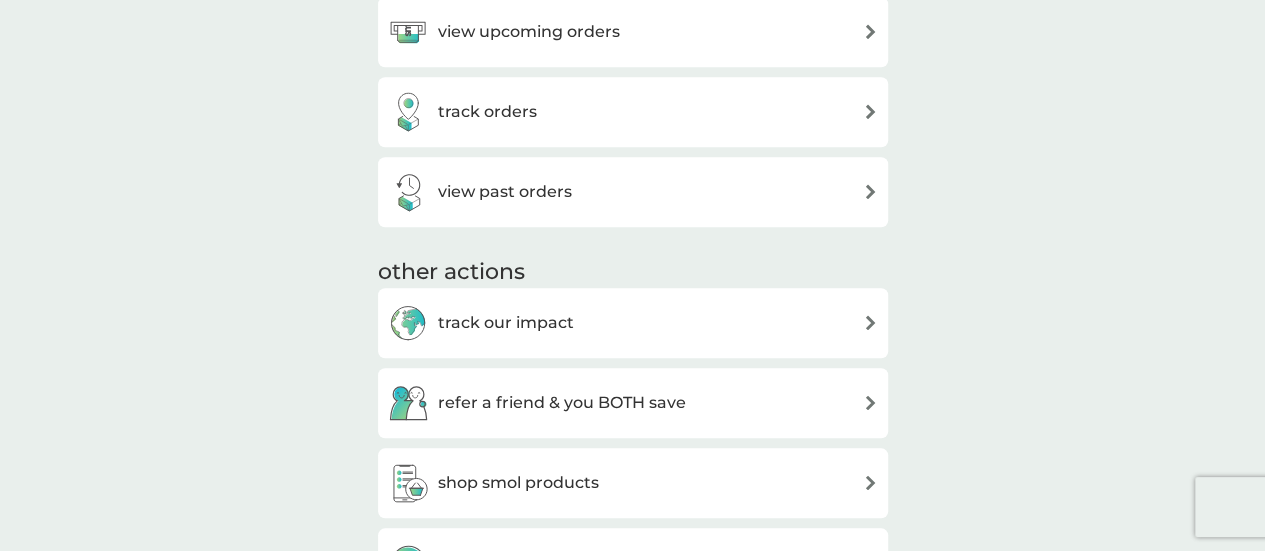 click on "view past orders" at bounding box center (505, 192) 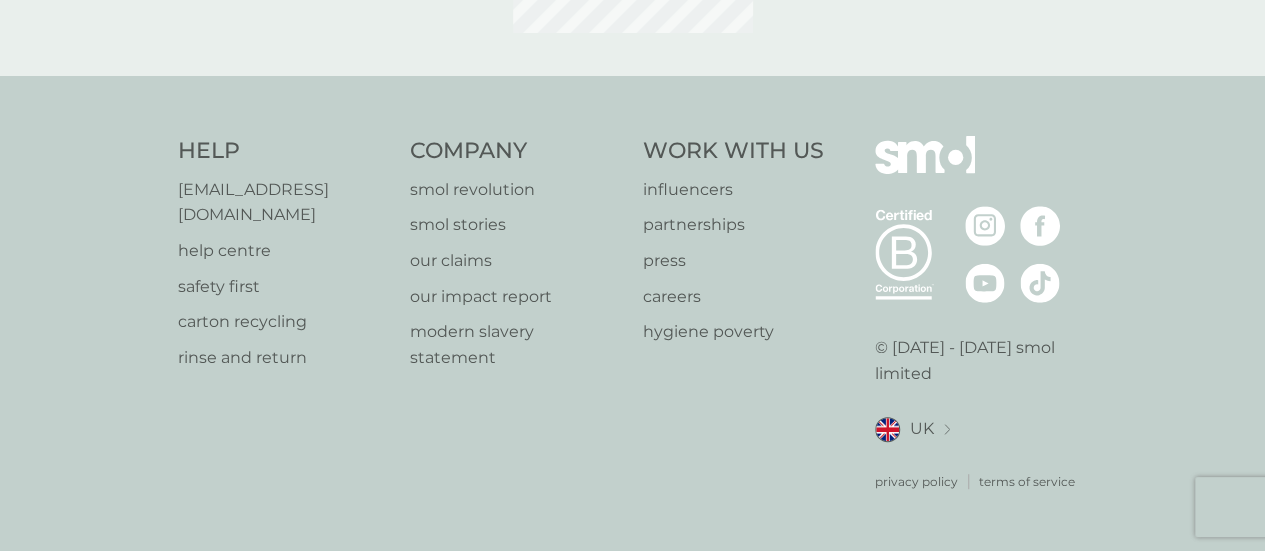 scroll, scrollTop: 0, scrollLeft: 0, axis: both 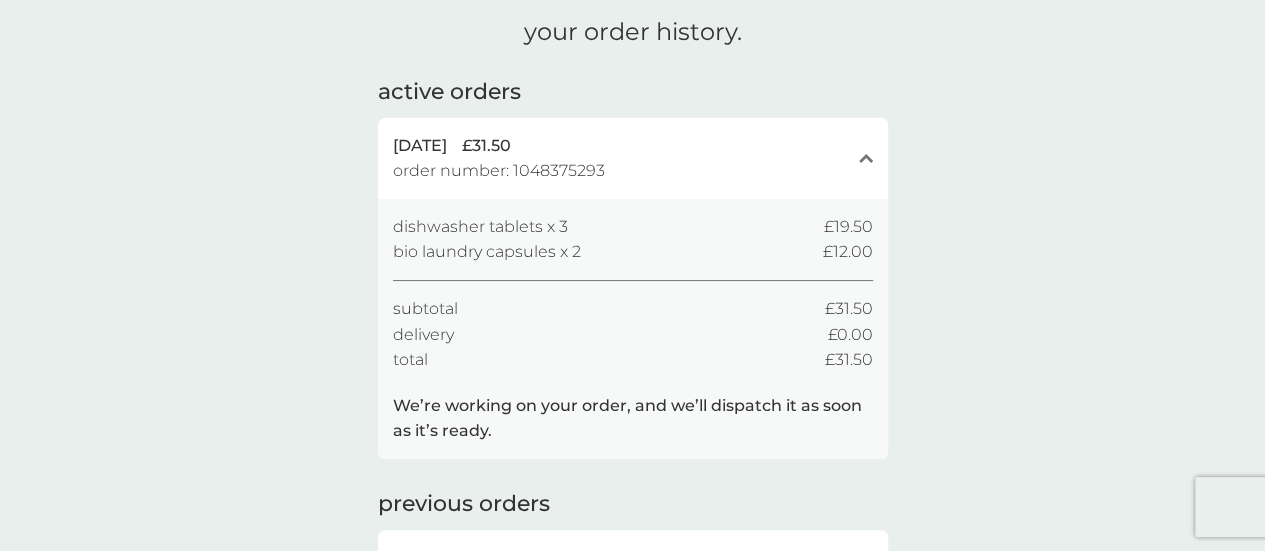 click on "close" 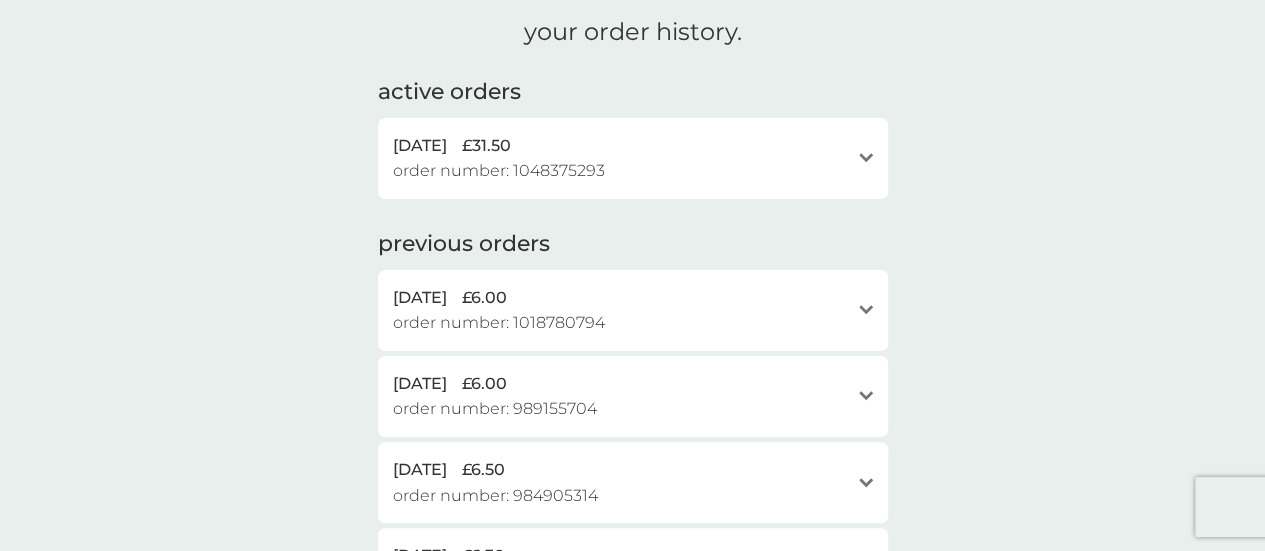 click 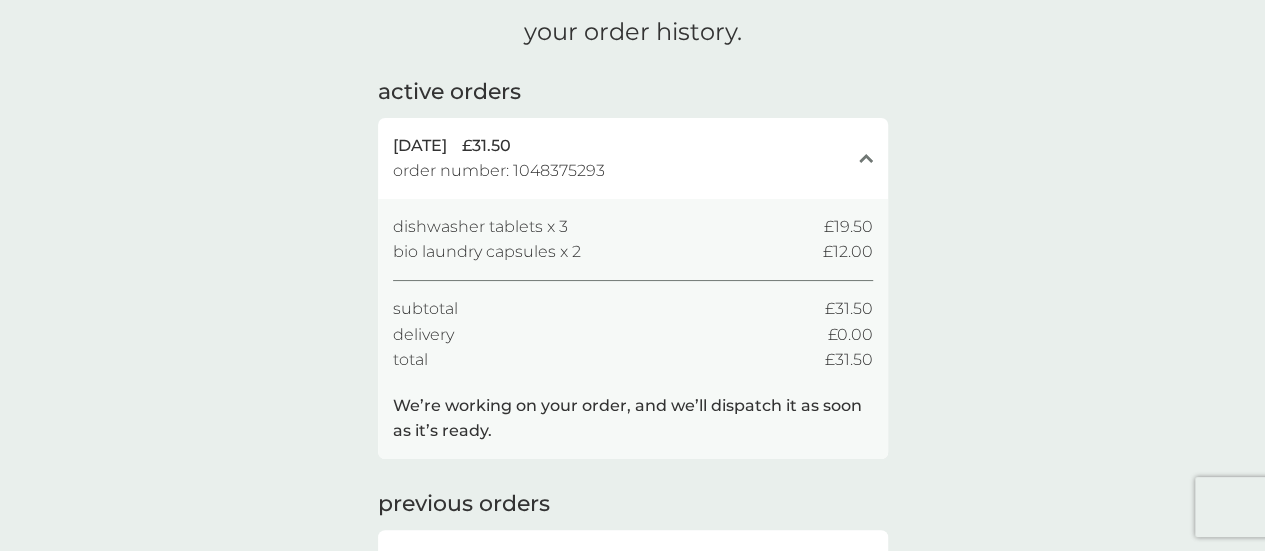 scroll, scrollTop: 0, scrollLeft: 0, axis: both 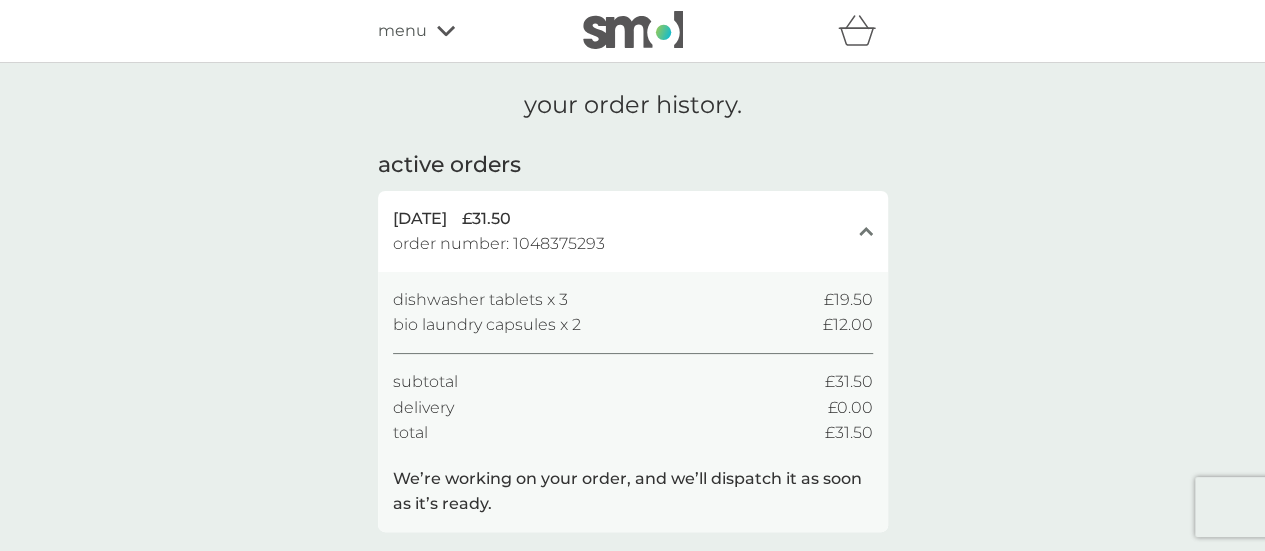 click on "menu" at bounding box center [463, 31] 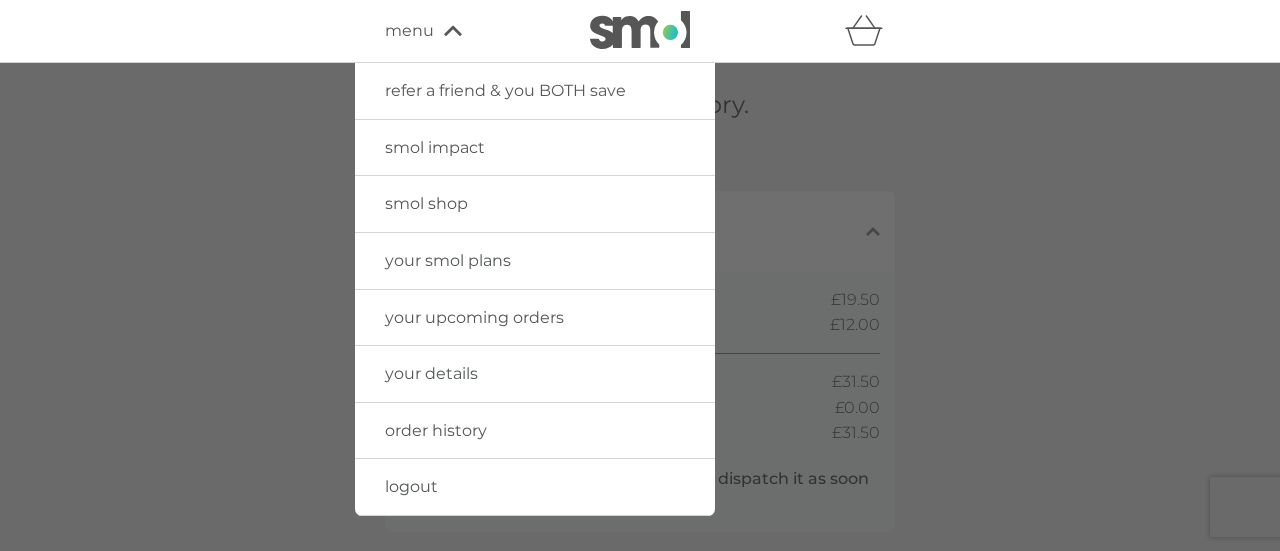 click on "your smol plans" at bounding box center (535, 261) 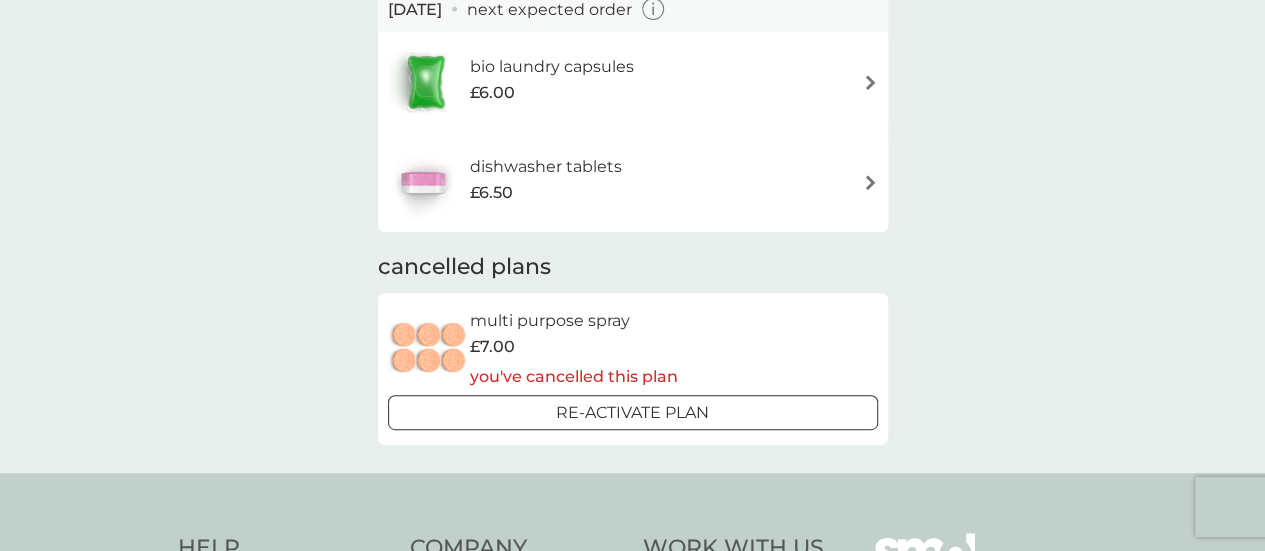 scroll, scrollTop: 208, scrollLeft: 0, axis: vertical 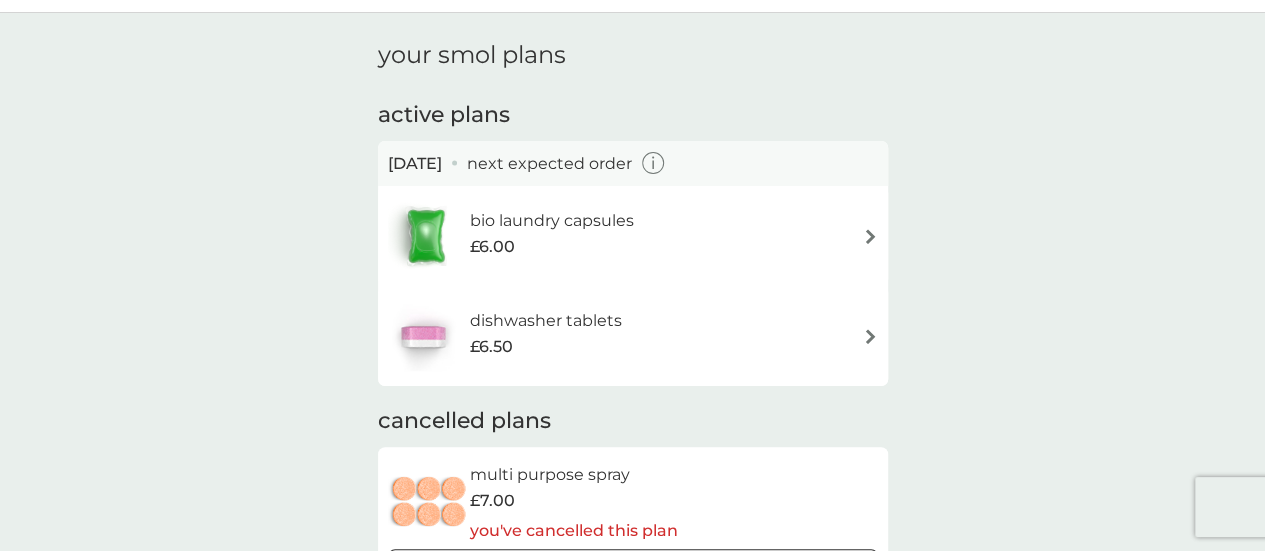 click 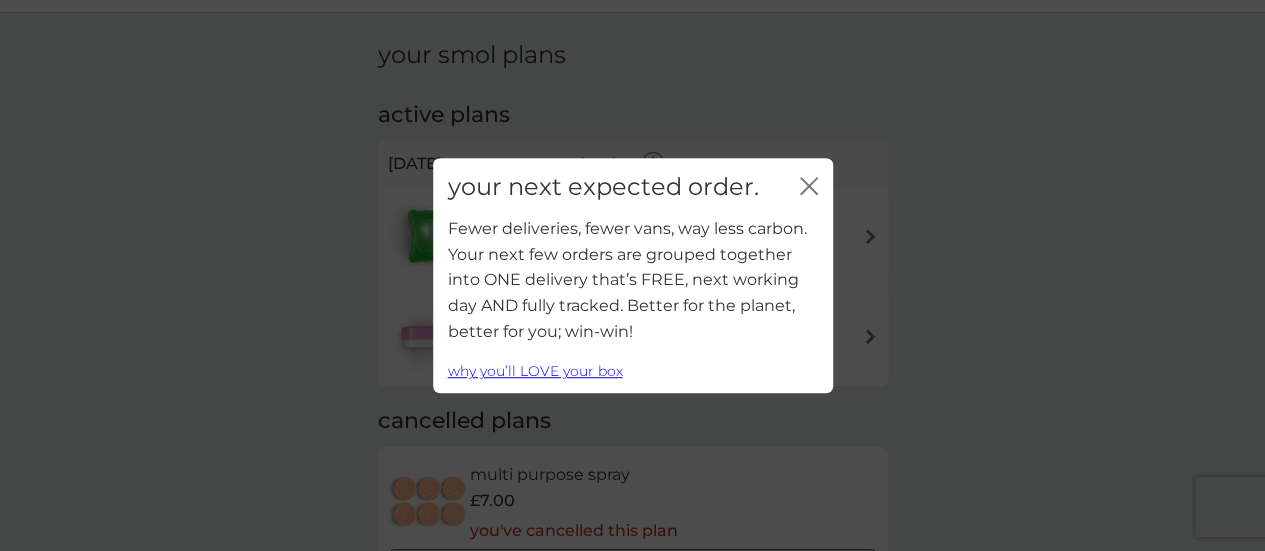 click on "close" 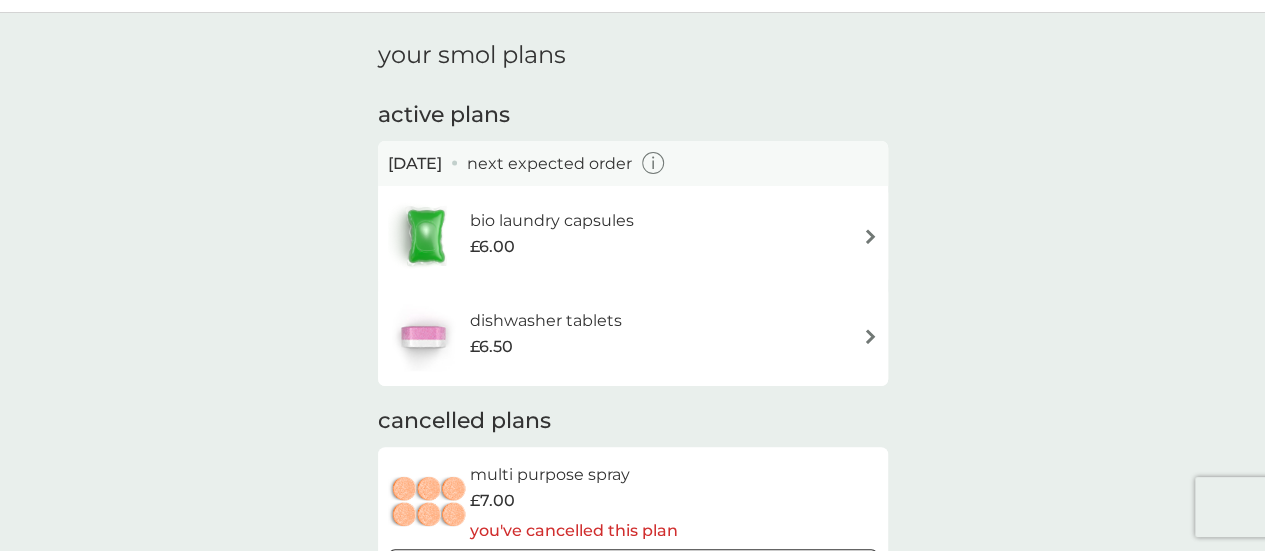 click on "£6.00" at bounding box center (551, 247) 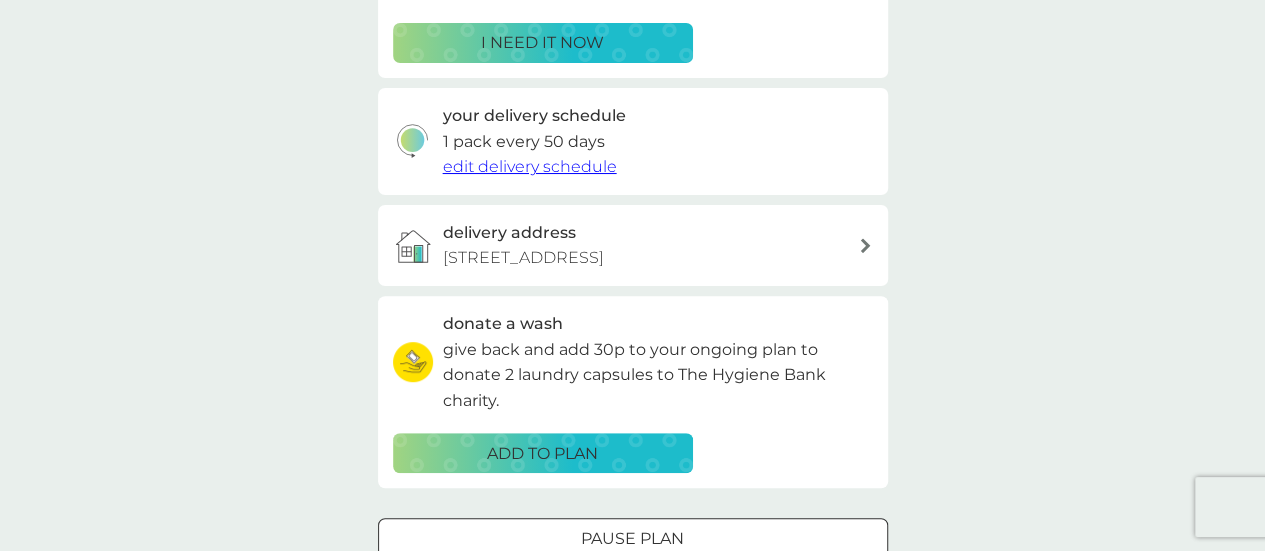 scroll, scrollTop: 403, scrollLeft: 0, axis: vertical 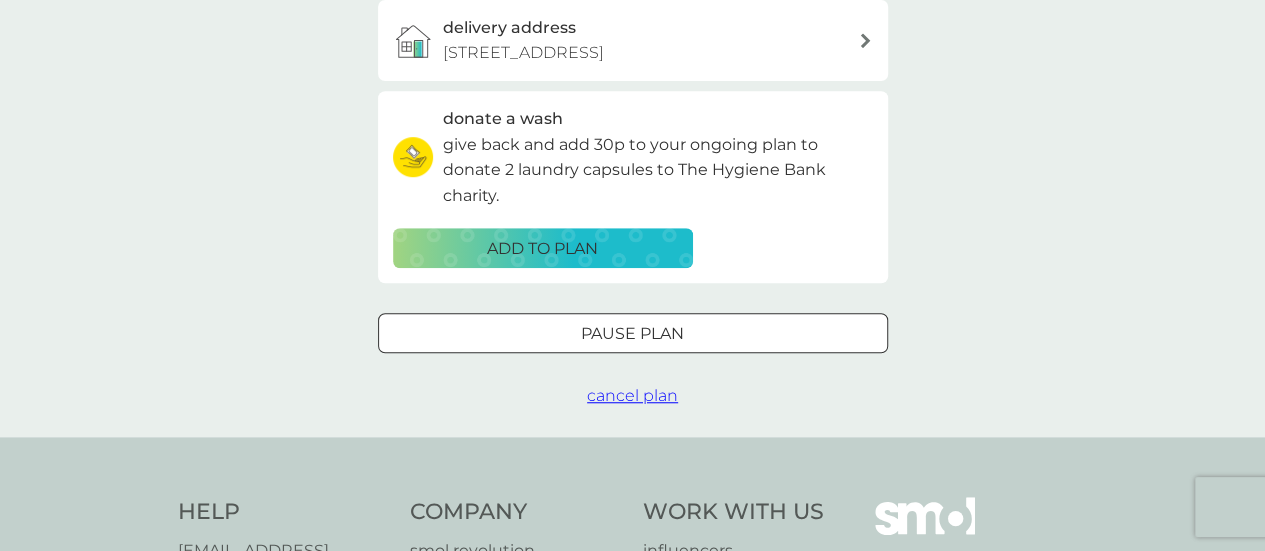 click on "cancel plan" at bounding box center [632, 395] 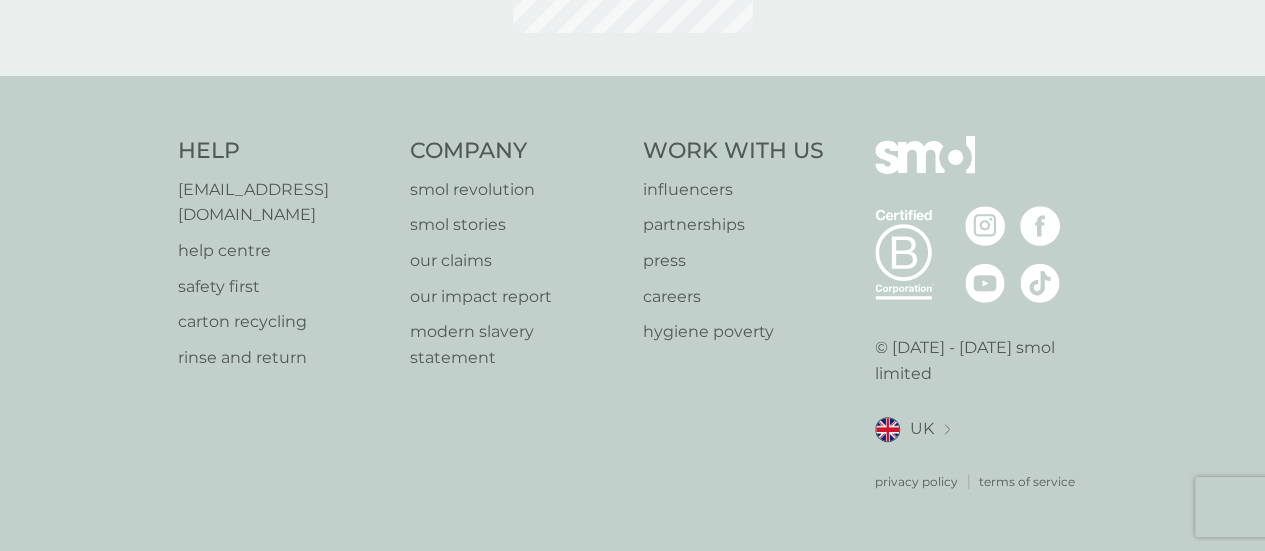 scroll, scrollTop: 0, scrollLeft: 0, axis: both 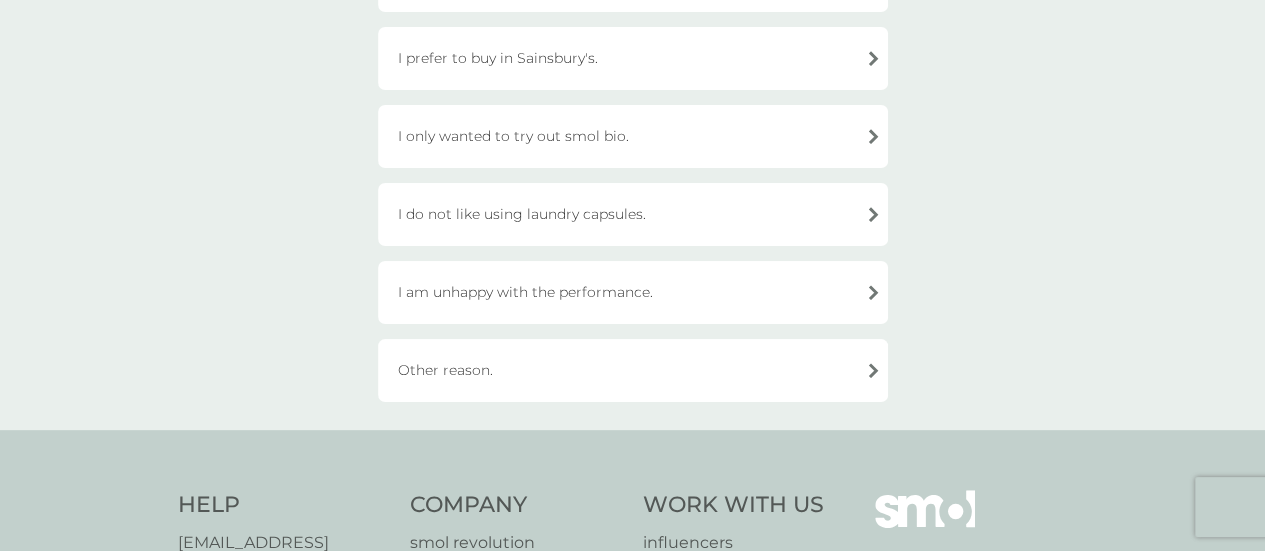 click on "Other reason." at bounding box center [633, 370] 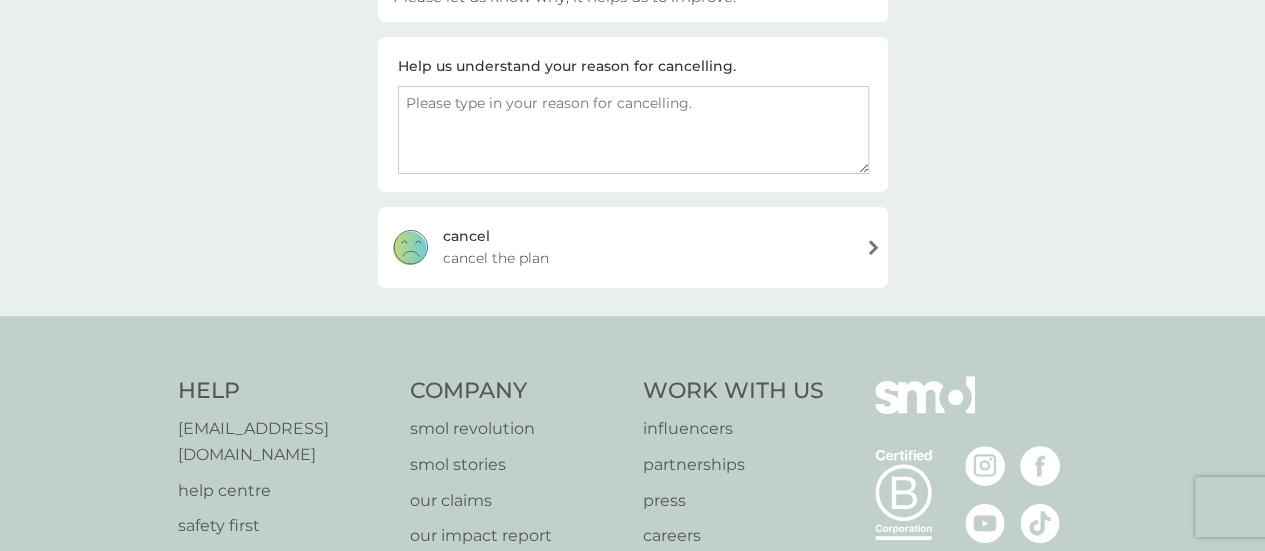 scroll, scrollTop: 312, scrollLeft: 0, axis: vertical 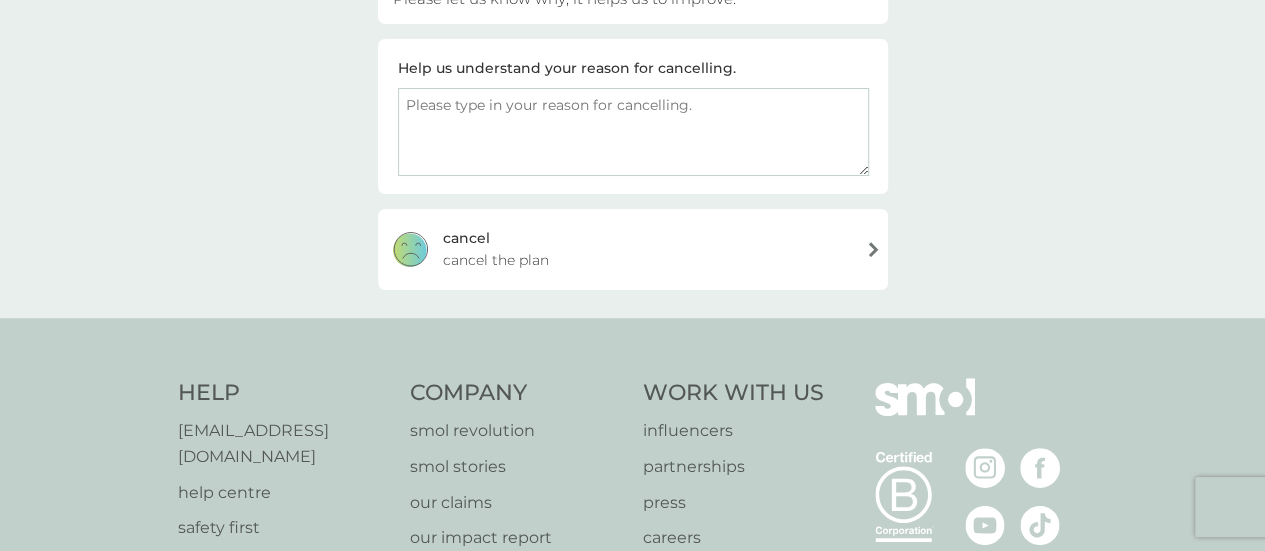 click on "cancel the plan" at bounding box center [496, 260] 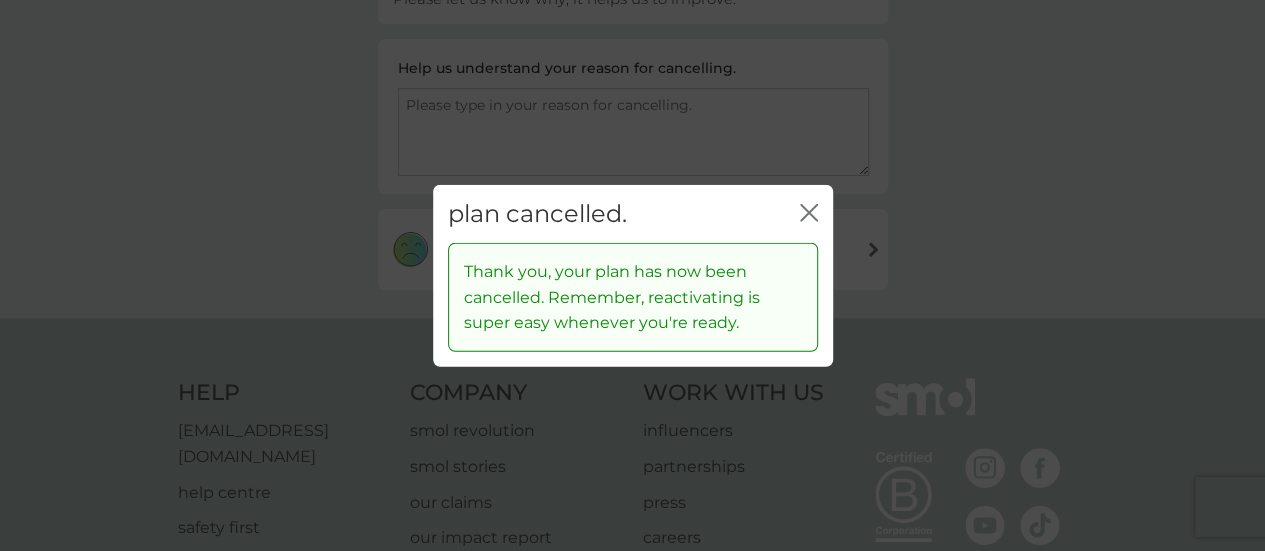 click on "close" 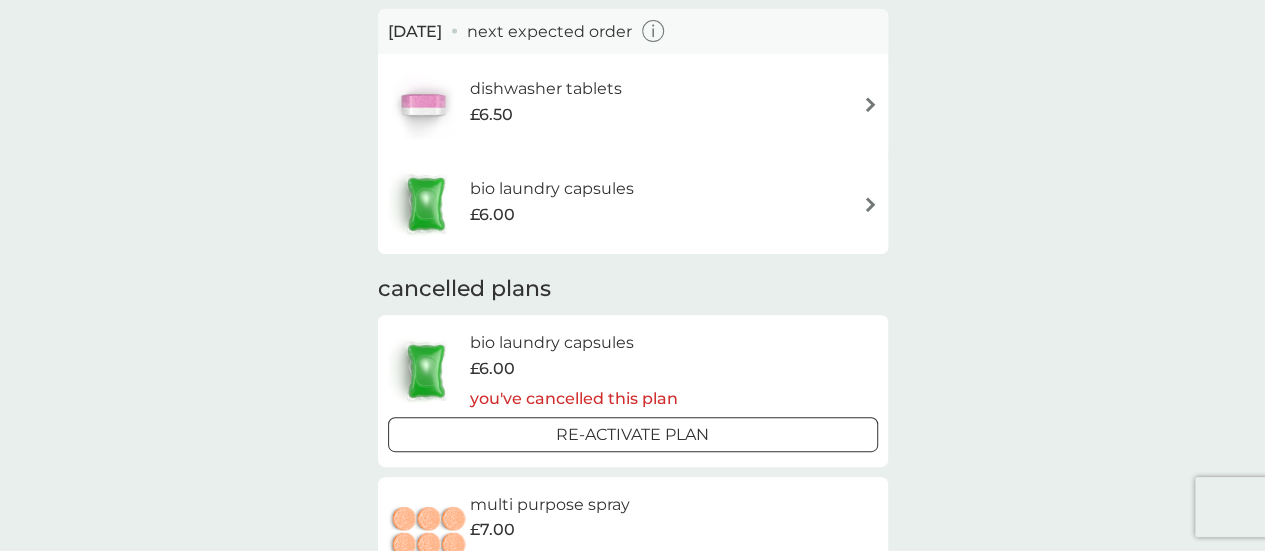 scroll, scrollTop: 164, scrollLeft: 0, axis: vertical 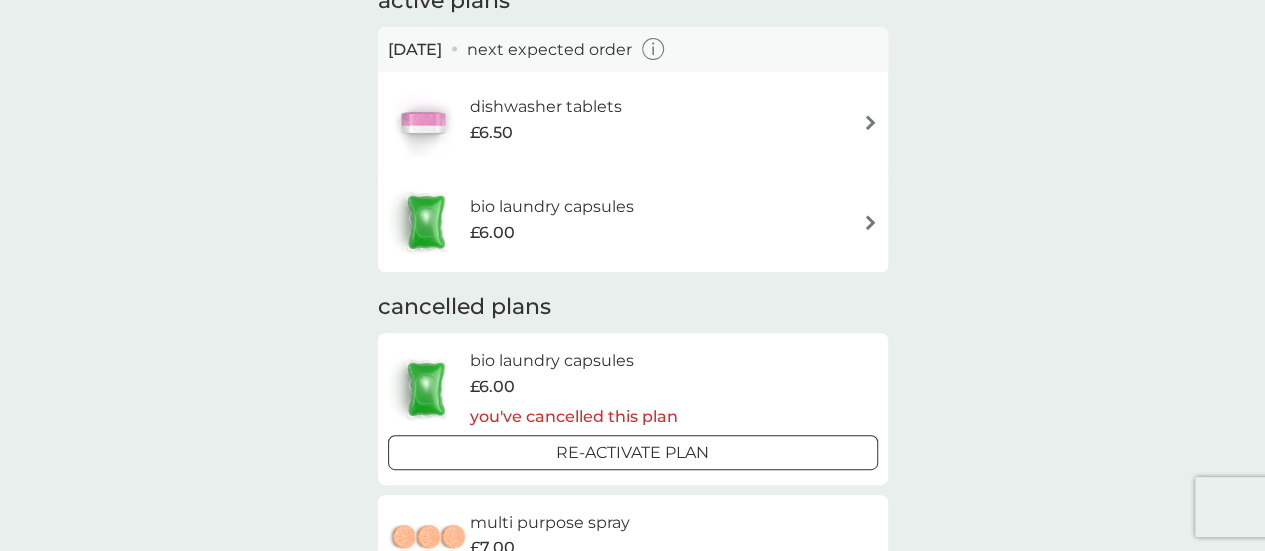 click on "dishwasher tablets" at bounding box center (545, 107) 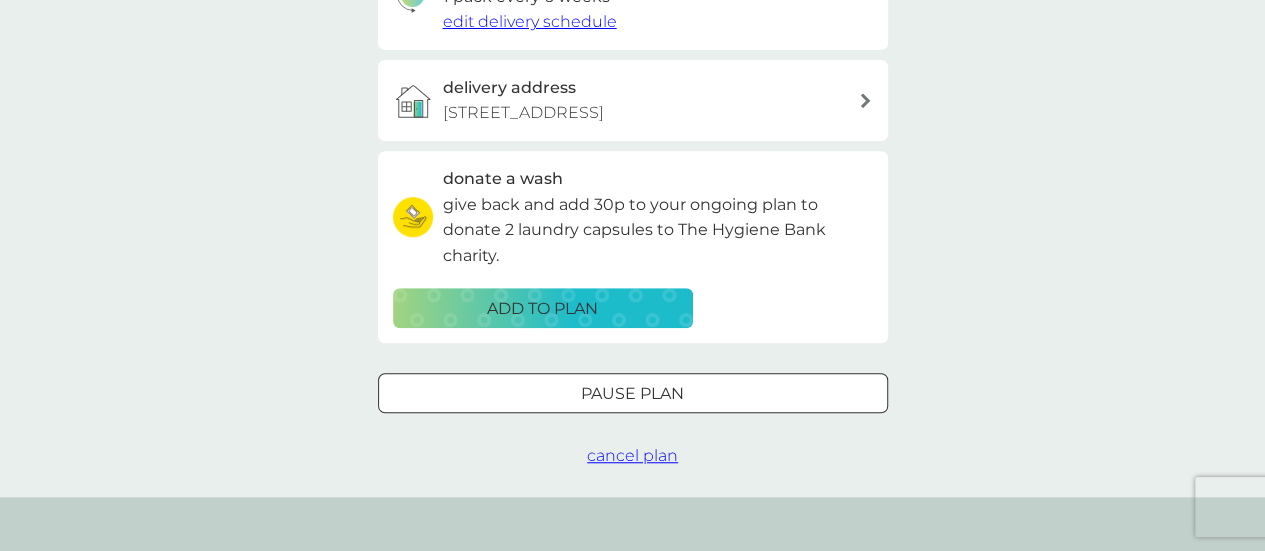 scroll, scrollTop: 548, scrollLeft: 0, axis: vertical 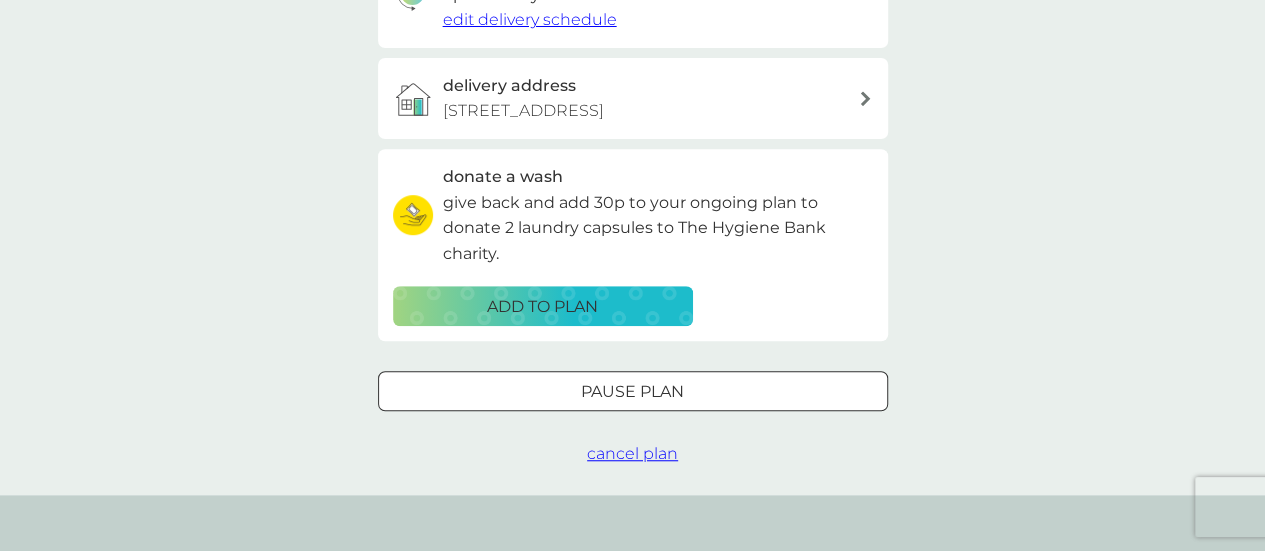 click on "cancel plan" at bounding box center [632, 453] 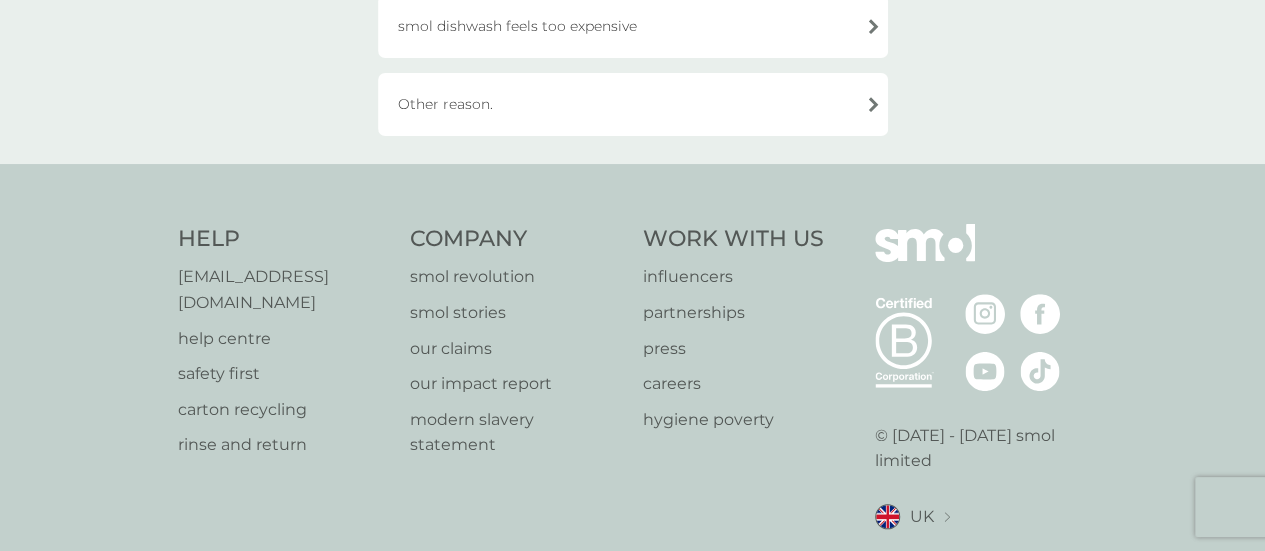 scroll, scrollTop: 675, scrollLeft: 0, axis: vertical 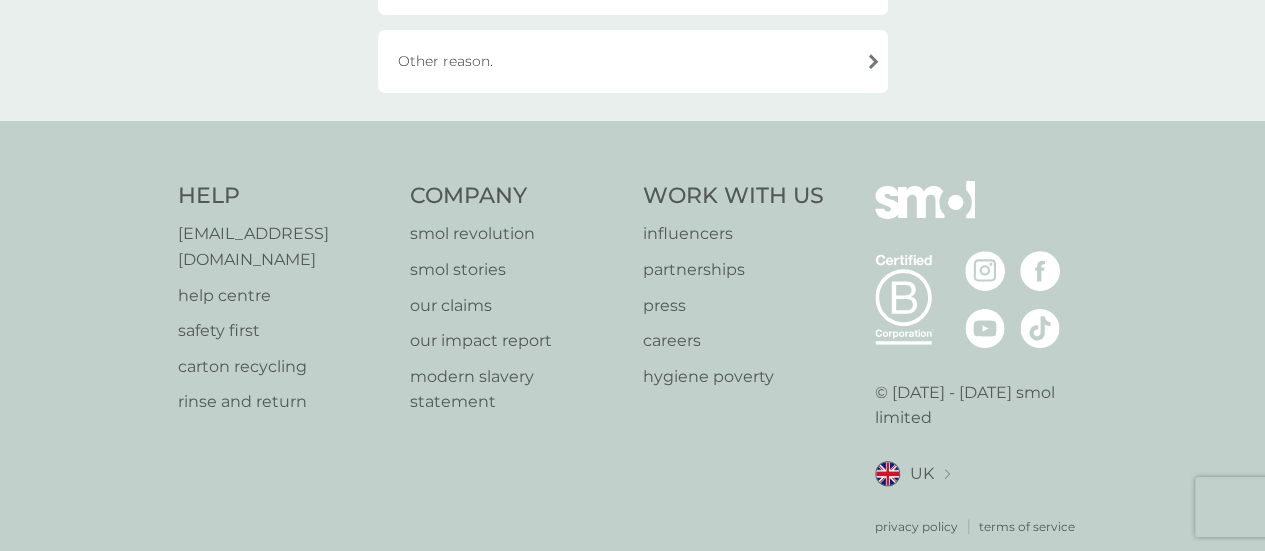 click on "Other reason." at bounding box center [633, 61] 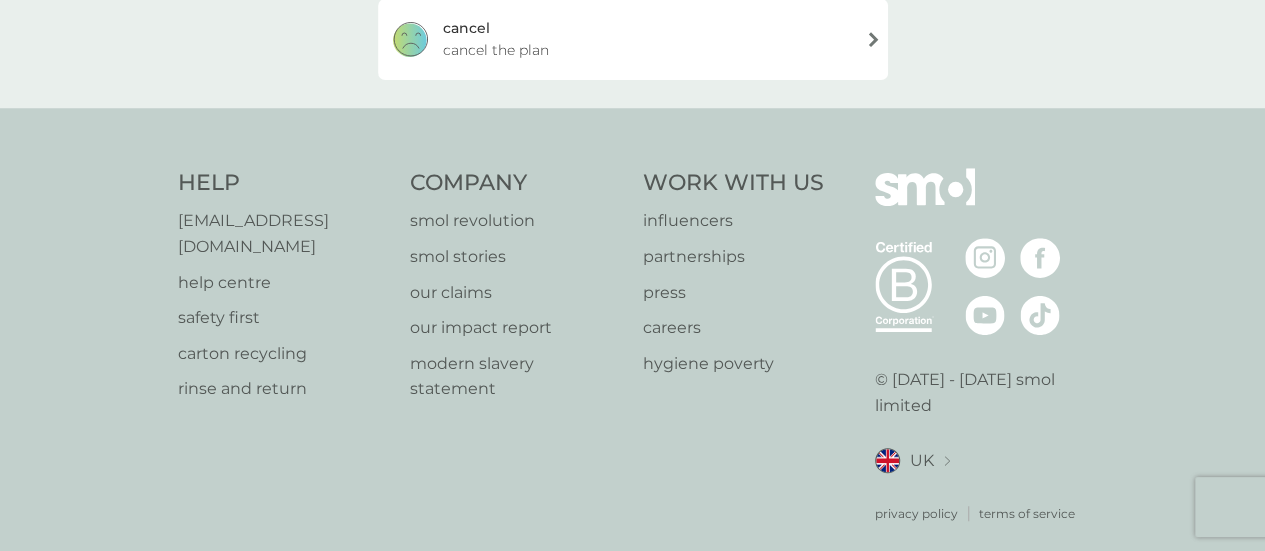 click on "cancel cancel the plan" at bounding box center [633, 39] 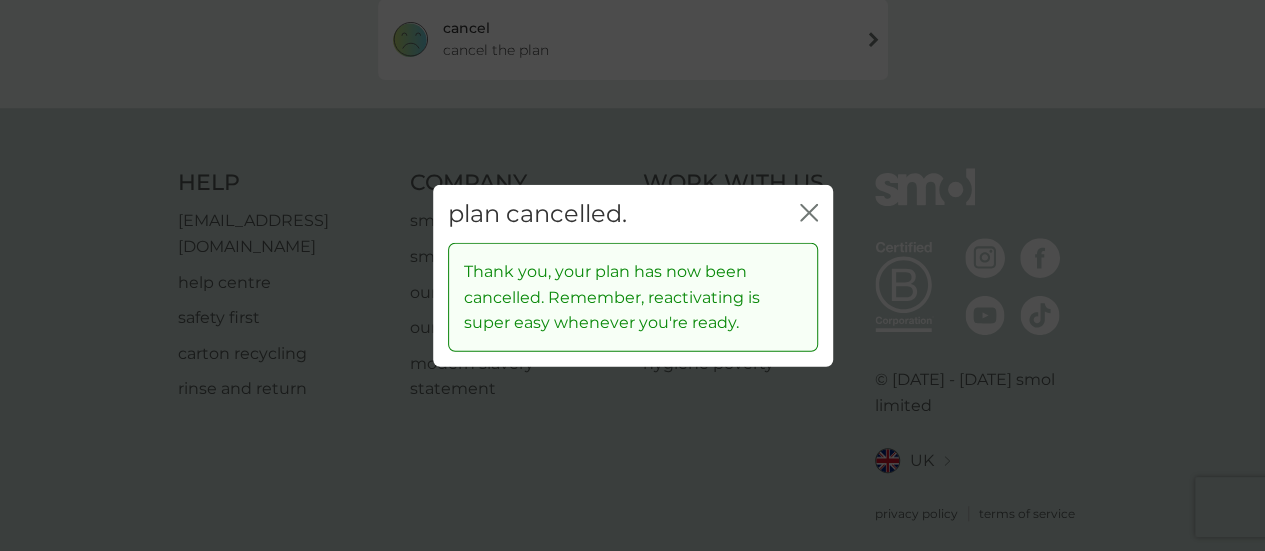 click on "close" 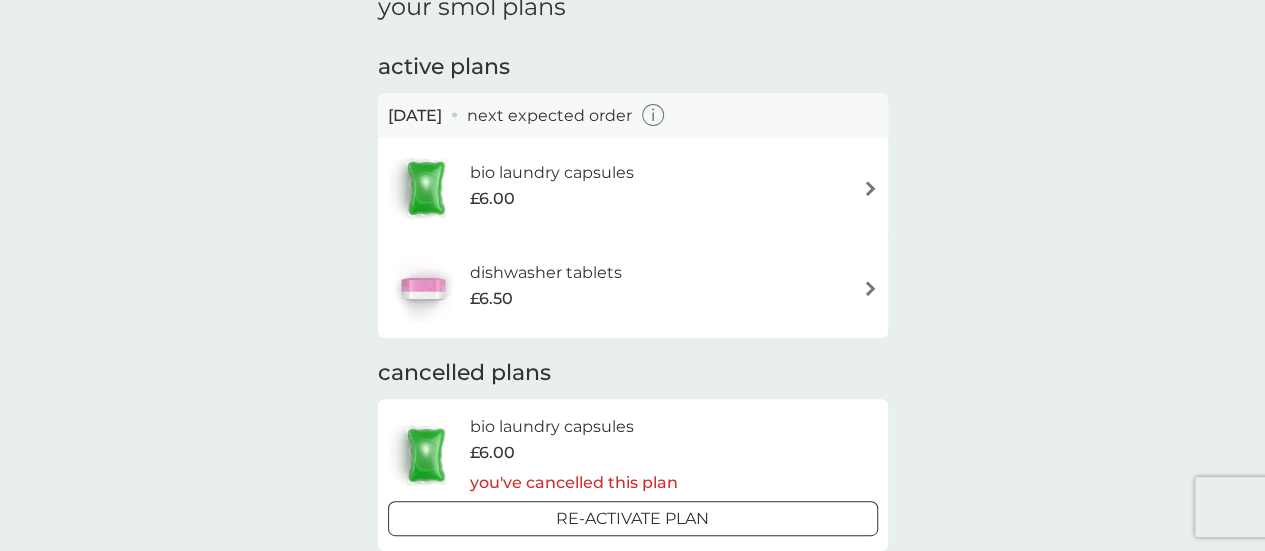 scroll, scrollTop: 92, scrollLeft: 0, axis: vertical 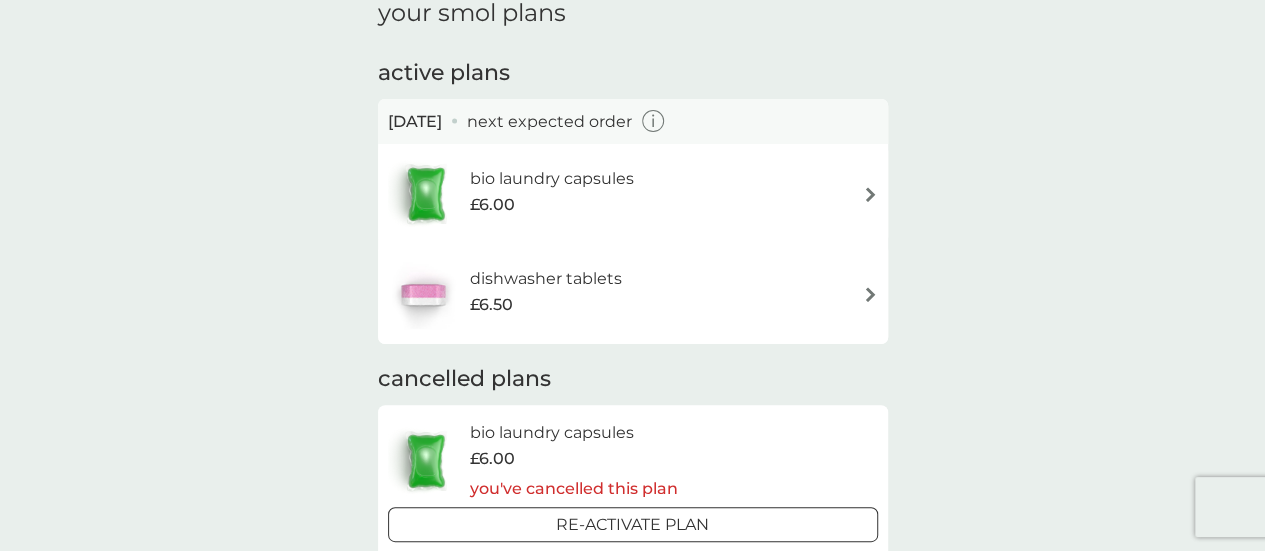 click on "bio laundry capsules £6.00" at bounding box center (633, 194) 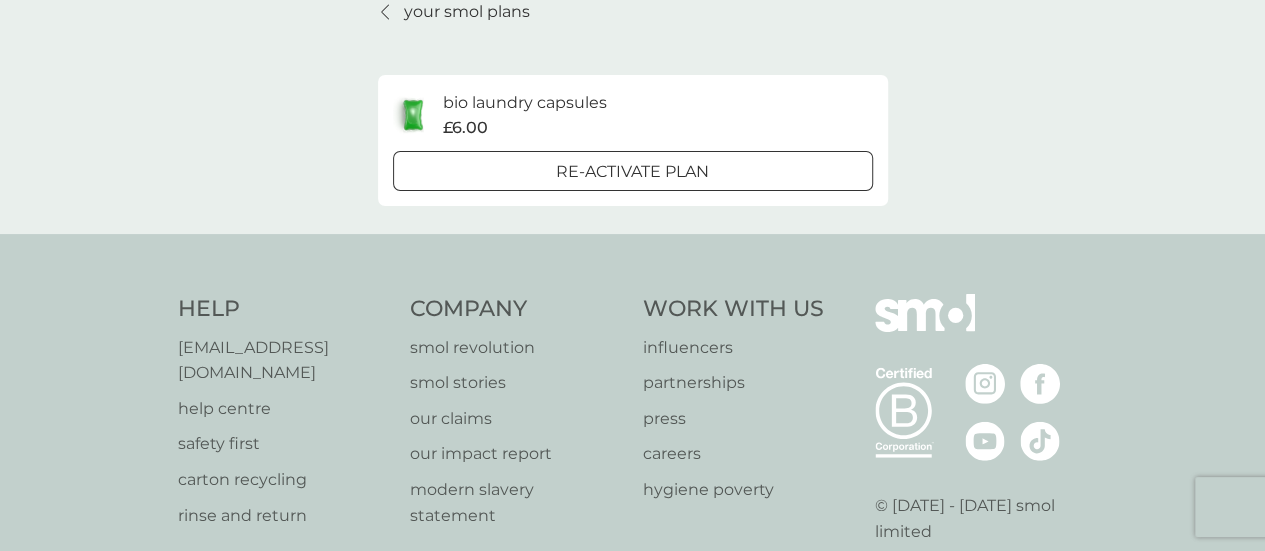 scroll, scrollTop: 0, scrollLeft: 0, axis: both 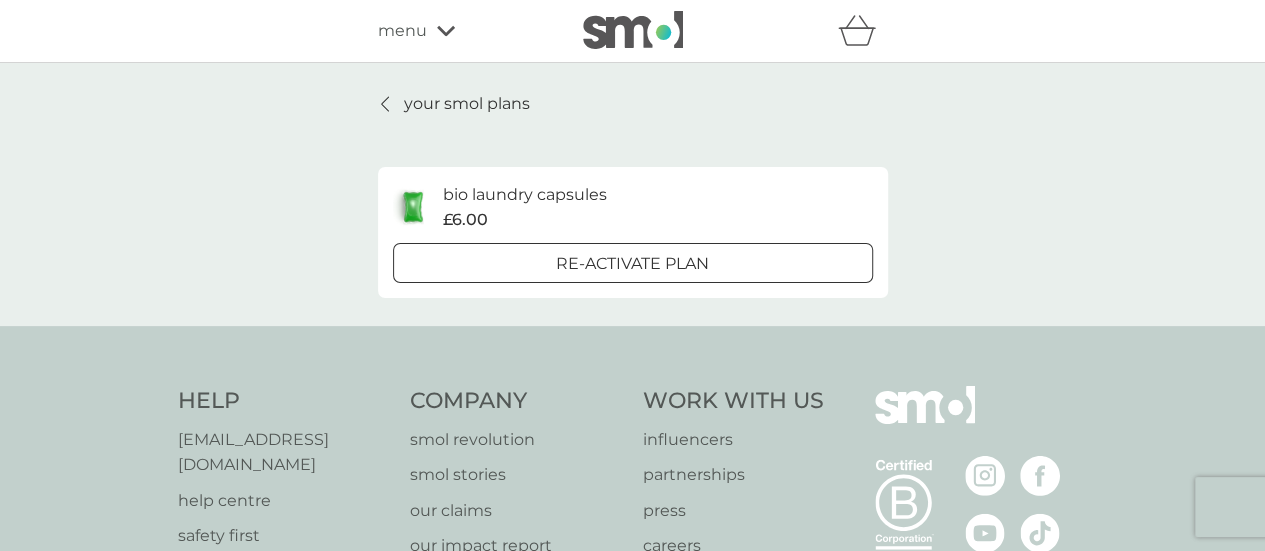 click 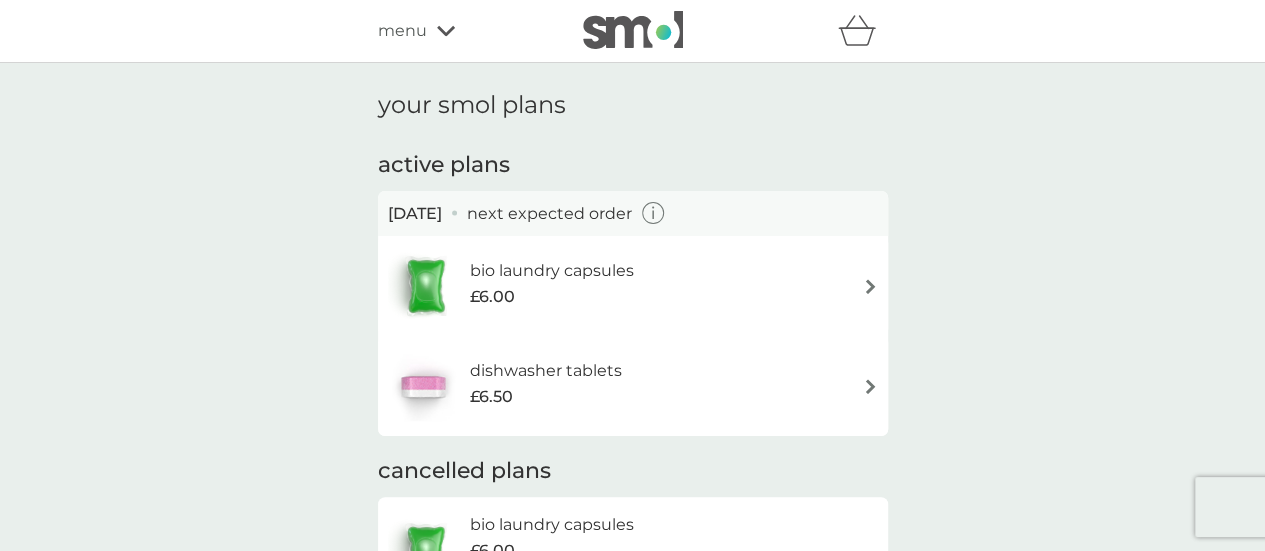 click 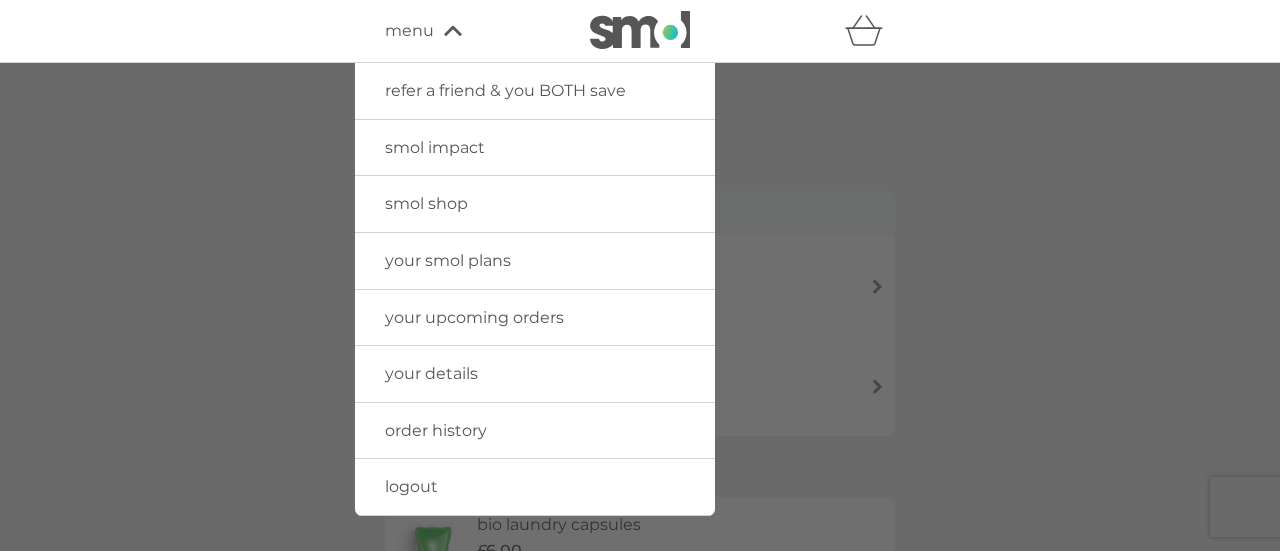 click on "your upcoming orders" at bounding box center [535, 318] 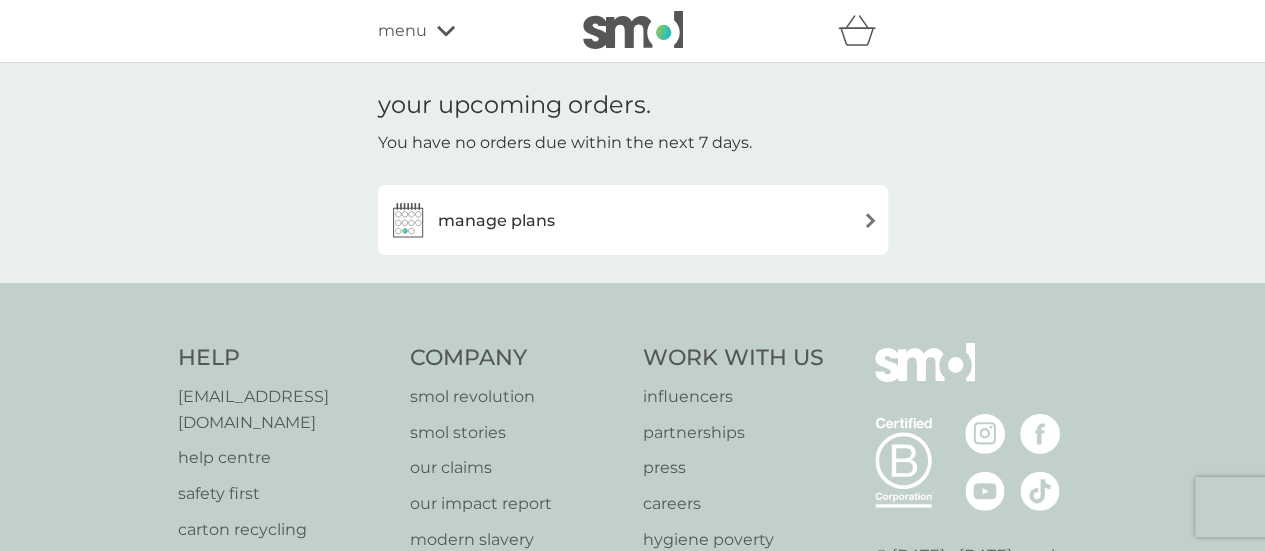 click on "manage plans" at bounding box center [496, 221] 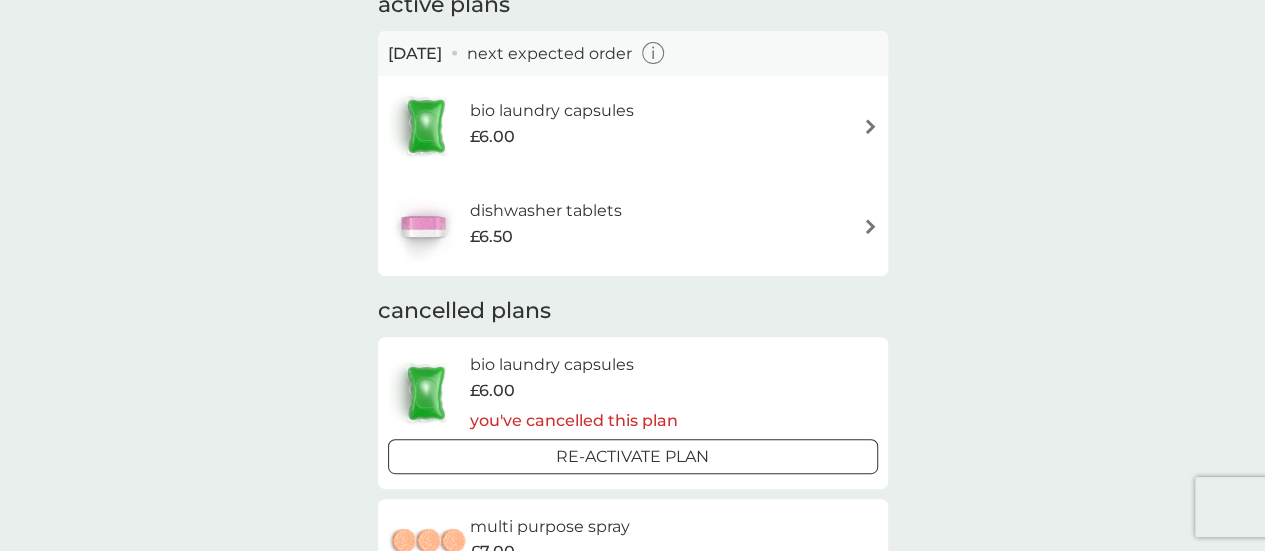 scroll, scrollTop: 0, scrollLeft: 0, axis: both 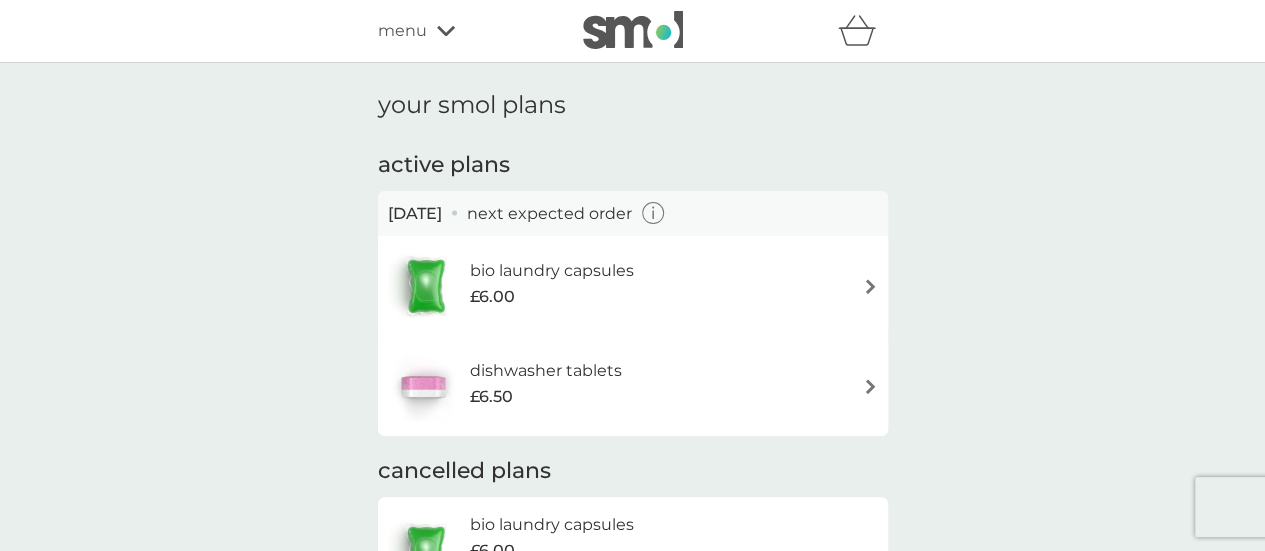 click on "menu" at bounding box center (402, 31) 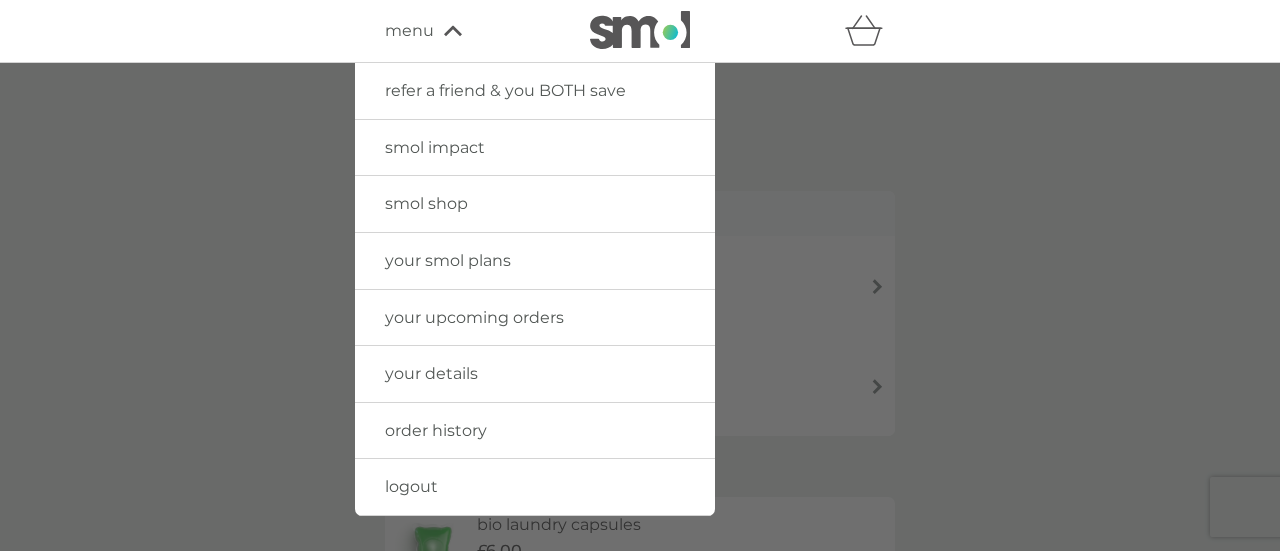click on "order history" at bounding box center [436, 430] 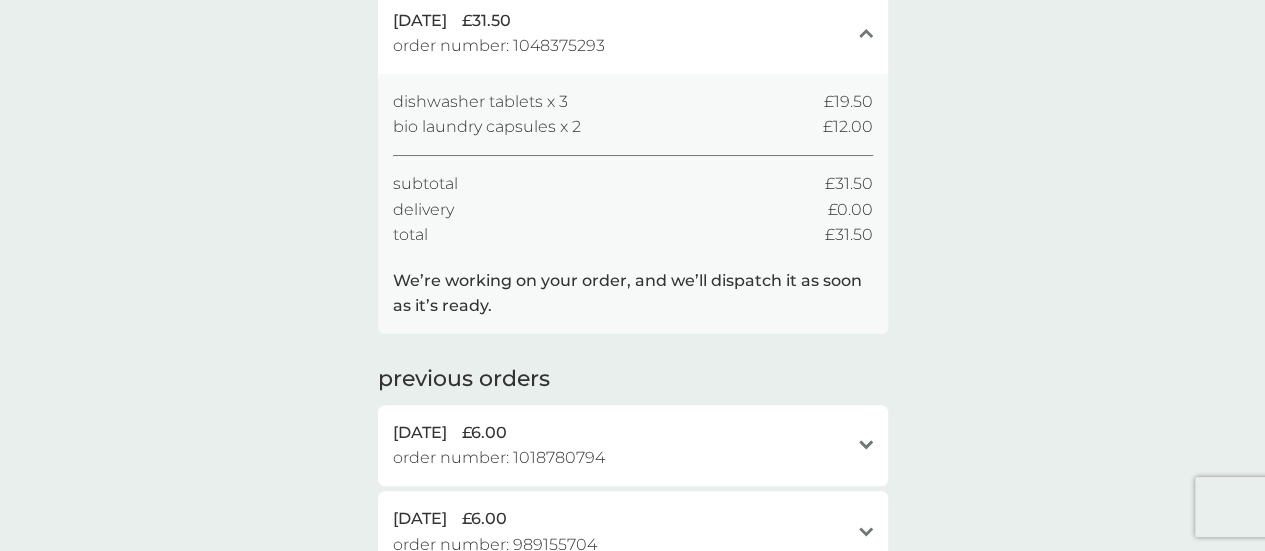 scroll, scrollTop: 0, scrollLeft: 0, axis: both 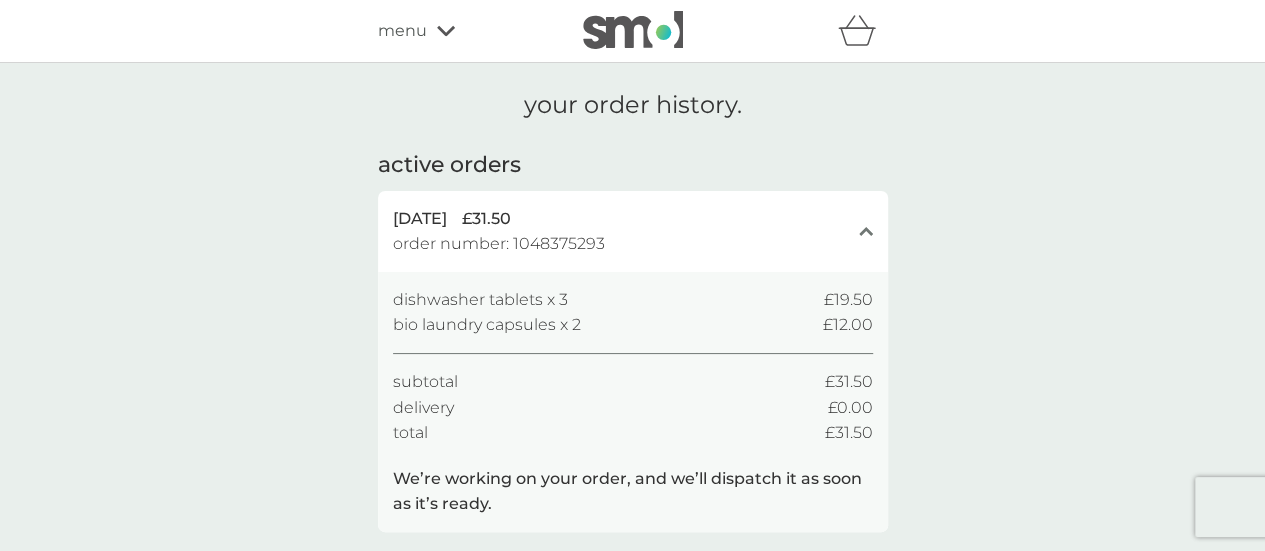 click 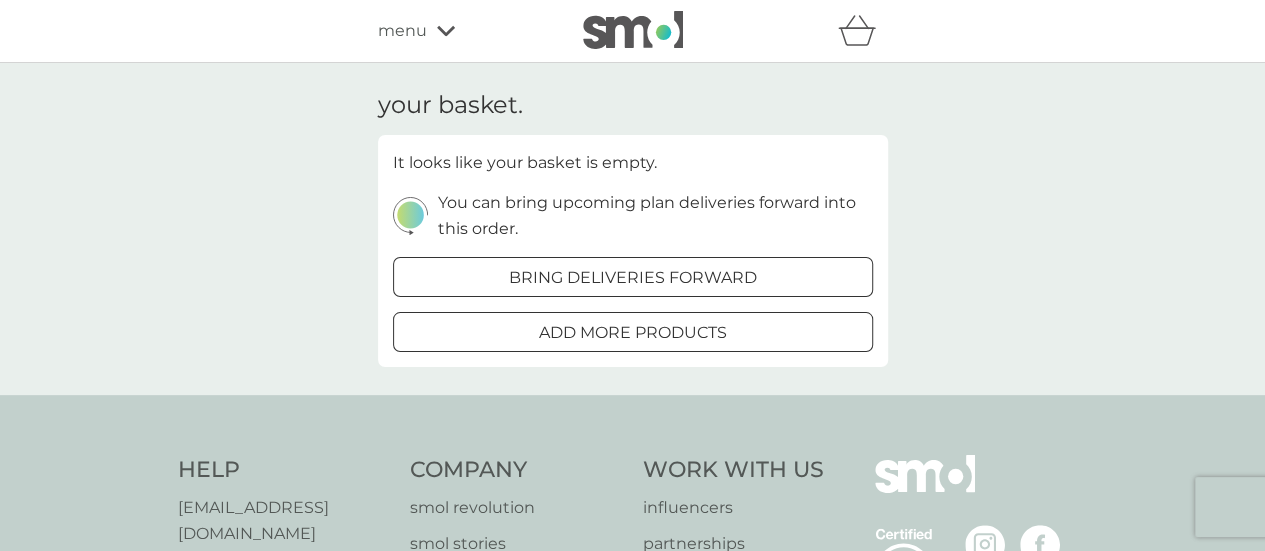 click on "menu" at bounding box center (463, 31) 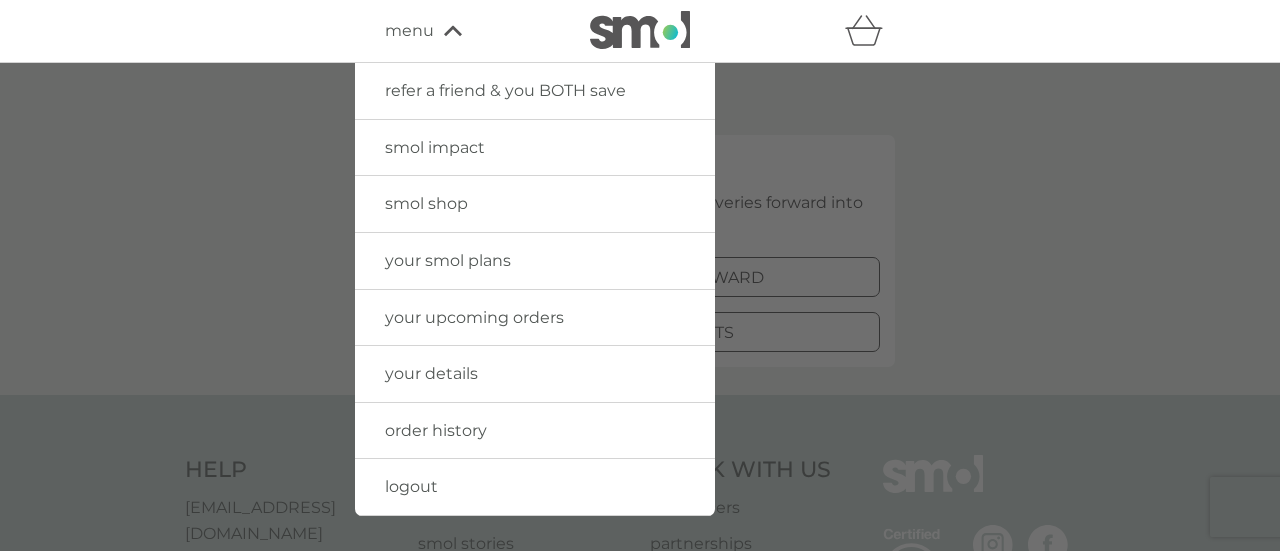 click at bounding box center (640, 338) 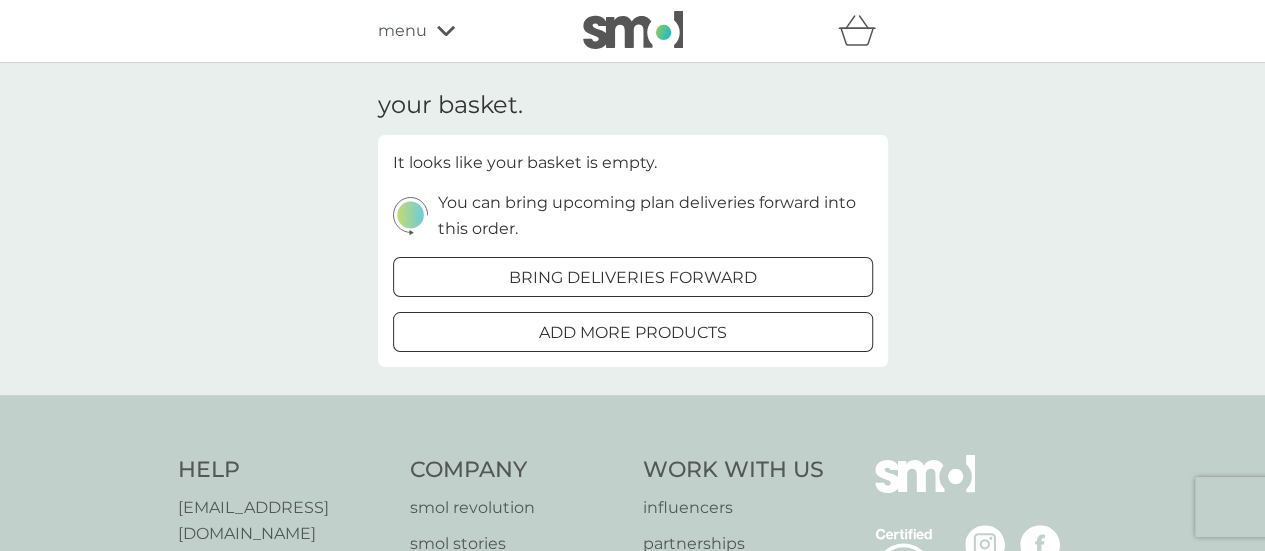 scroll, scrollTop: 108, scrollLeft: 0, axis: vertical 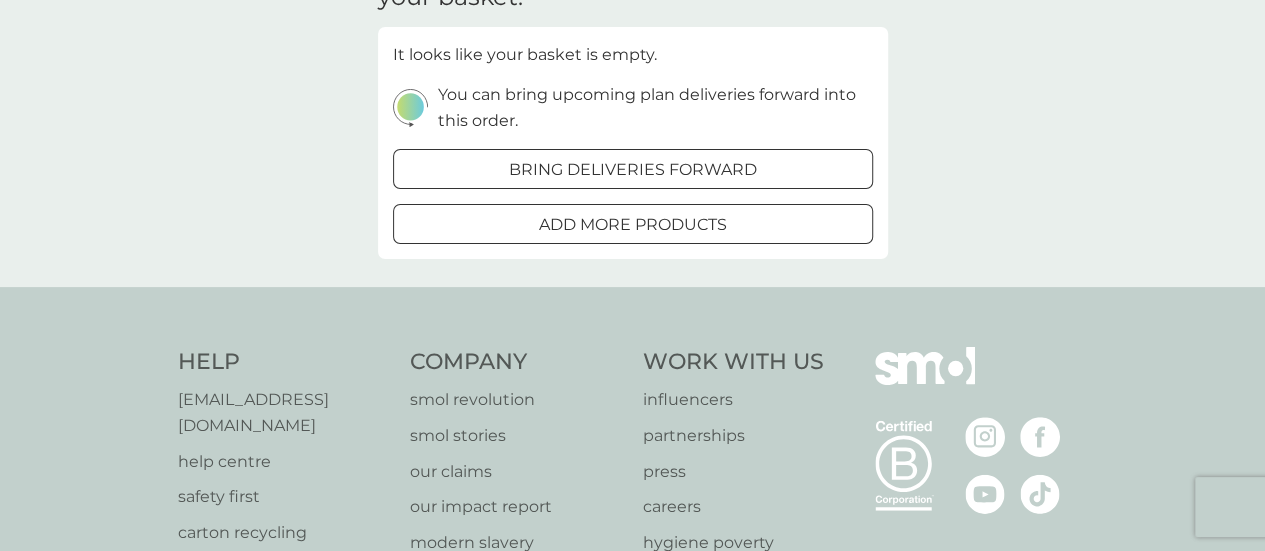 click on "Help help@smolproducts.com help centre safety first carton recycling rinse and return" at bounding box center (284, 524) 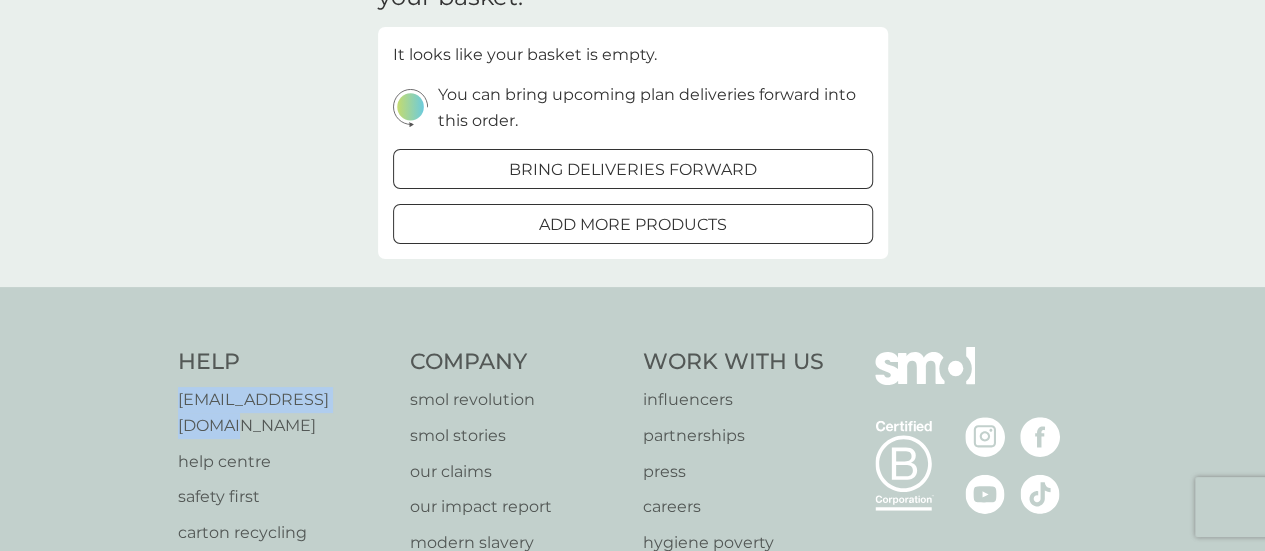 drag, startPoint x: 390, startPoint y: 396, endPoint x: 180, endPoint y: 399, distance: 210.02142 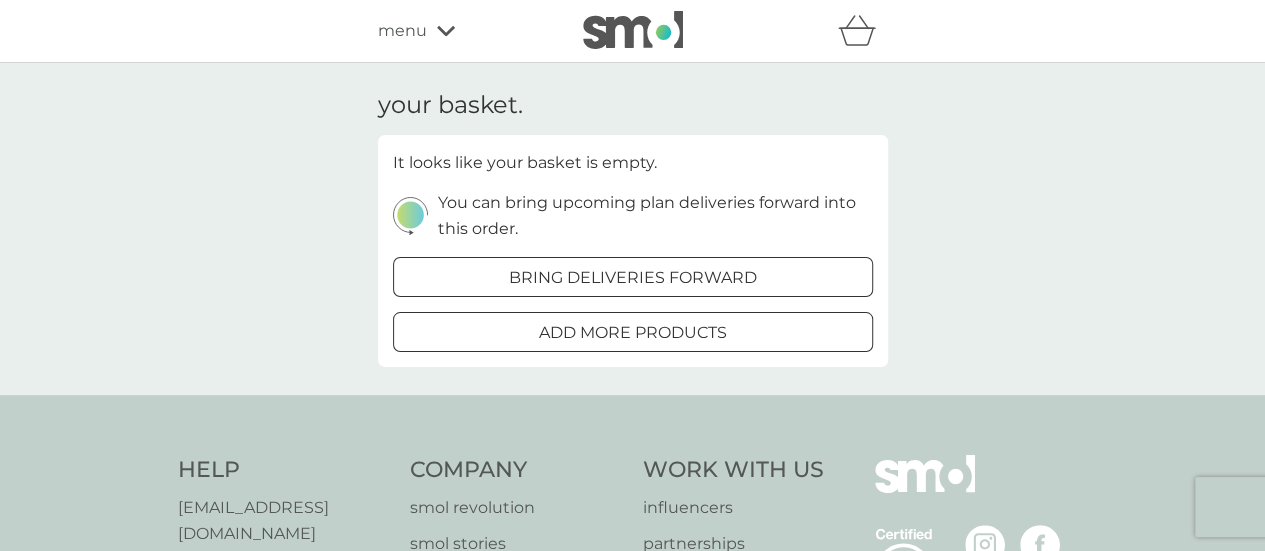 click on "menu" at bounding box center (463, 31) 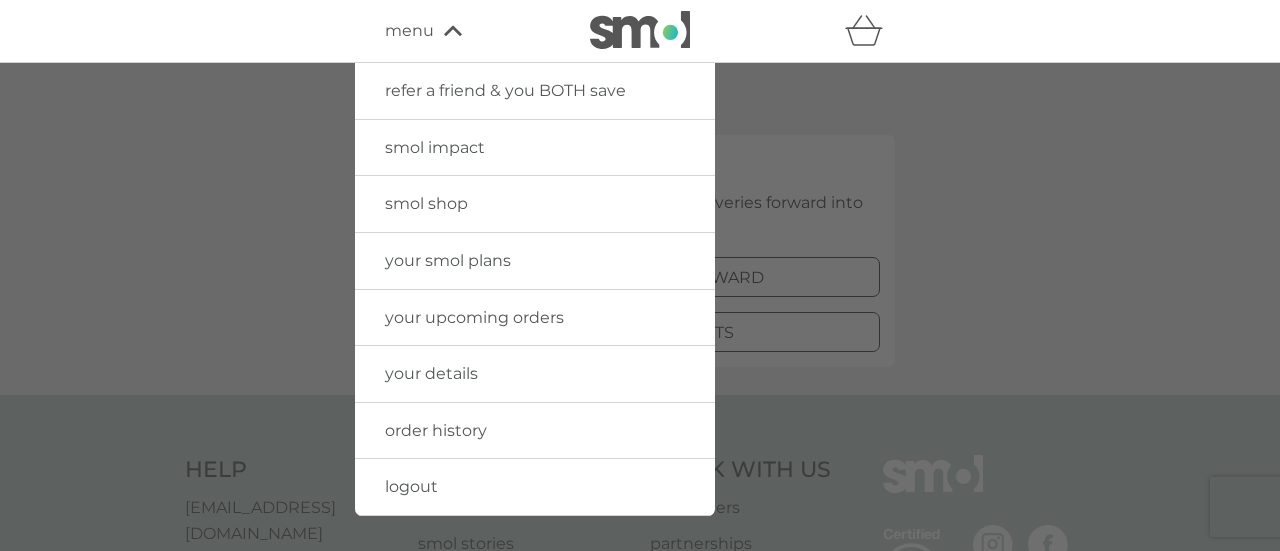 click on "order history" at bounding box center [436, 430] 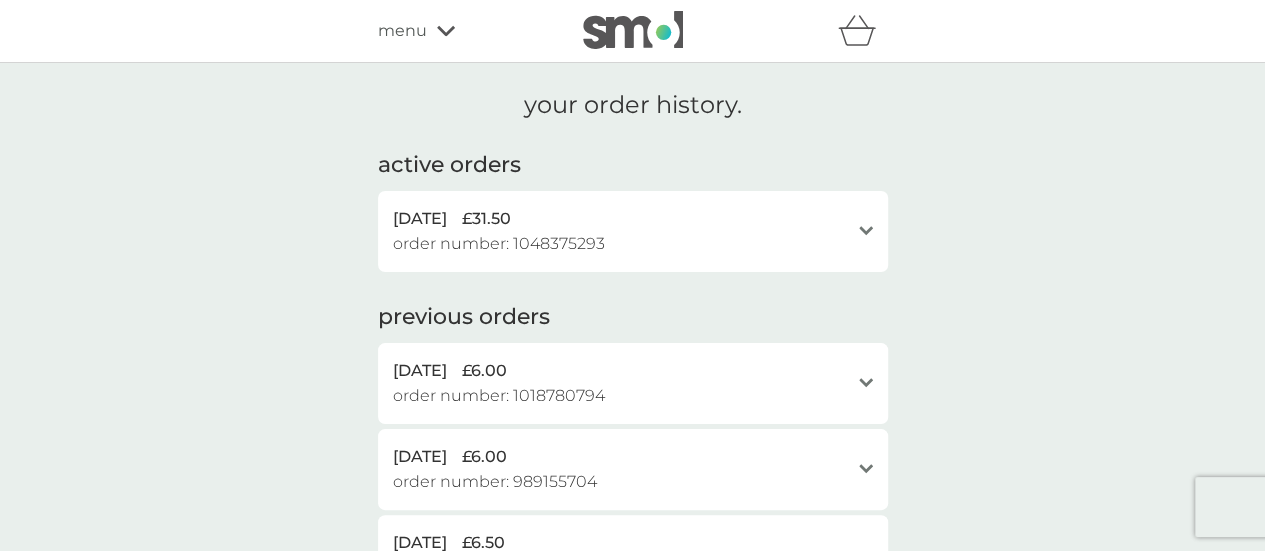 click on "10 Jul 2025 £31.50 order number:   1048375293 open" at bounding box center [633, 231] 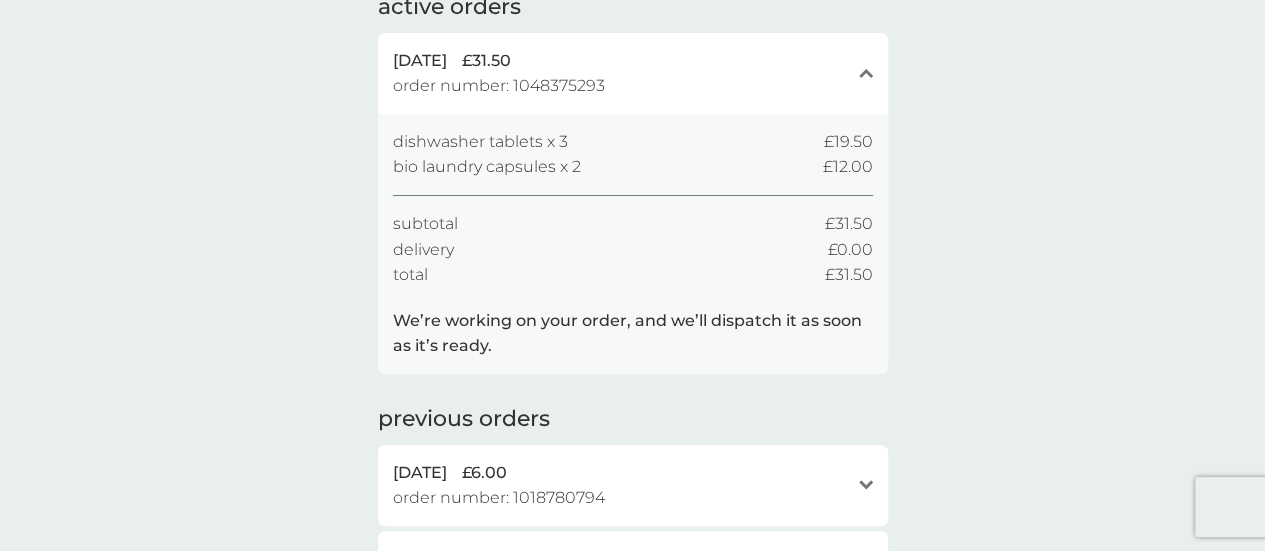 scroll, scrollTop: 170, scrollLeft: 0, axis: vertical 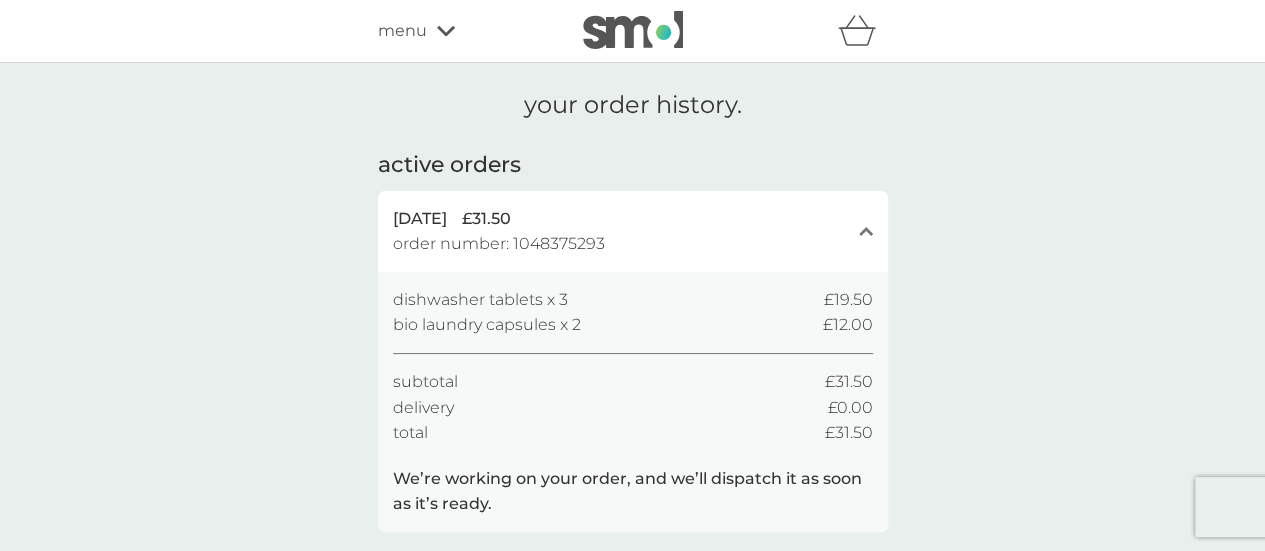 click on "menu" at bounding box center [463, 31] 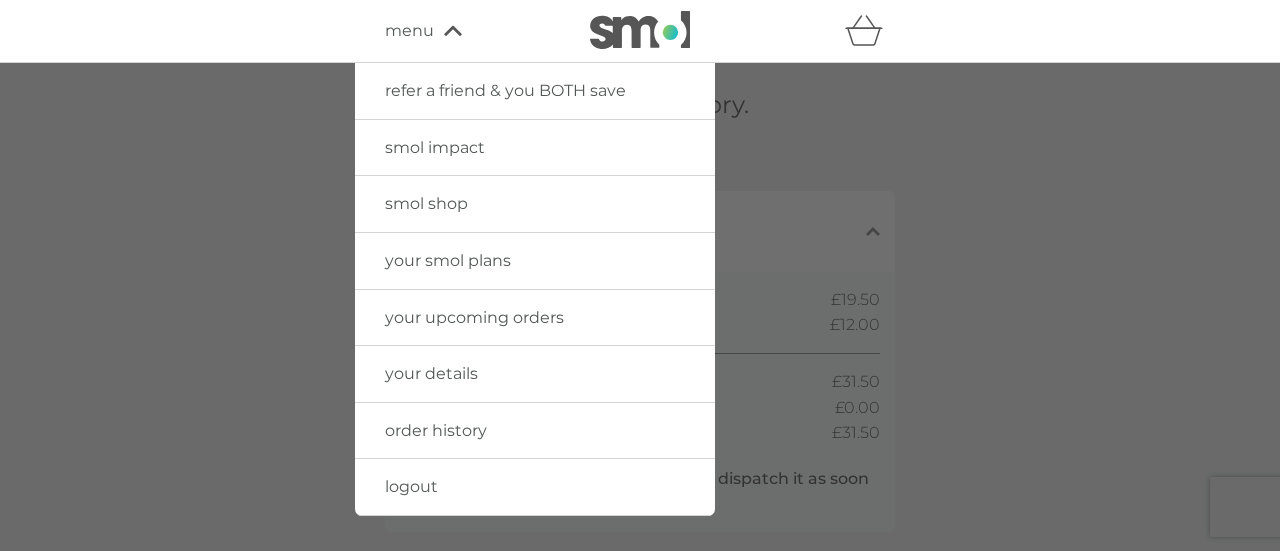 click on "your details" at bounding box center (431, 373) 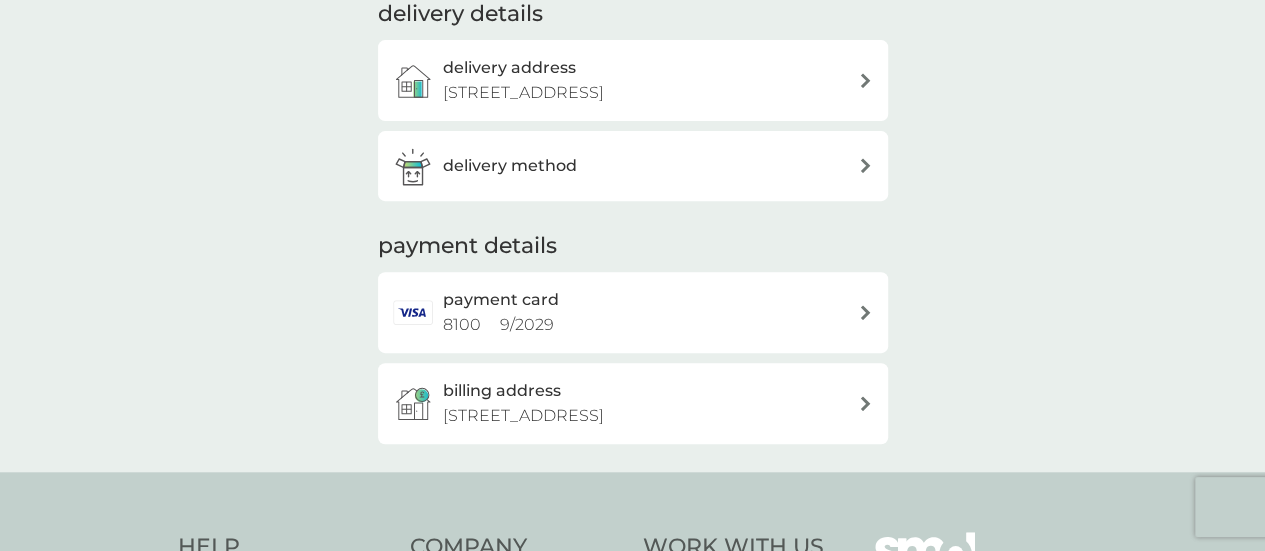 scroll, scrollTop: 306, scrollLeft: 0, axis: vertical 